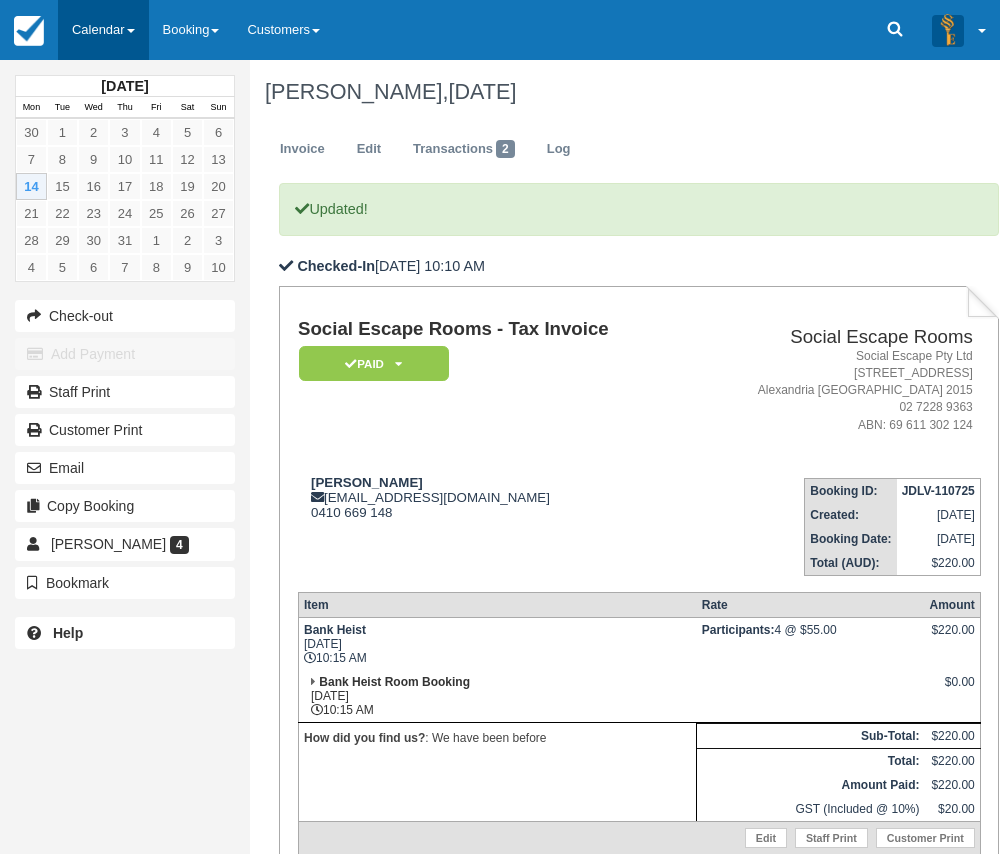 scroll, scrollTop: 0, scrollLeft: 0, axis: both 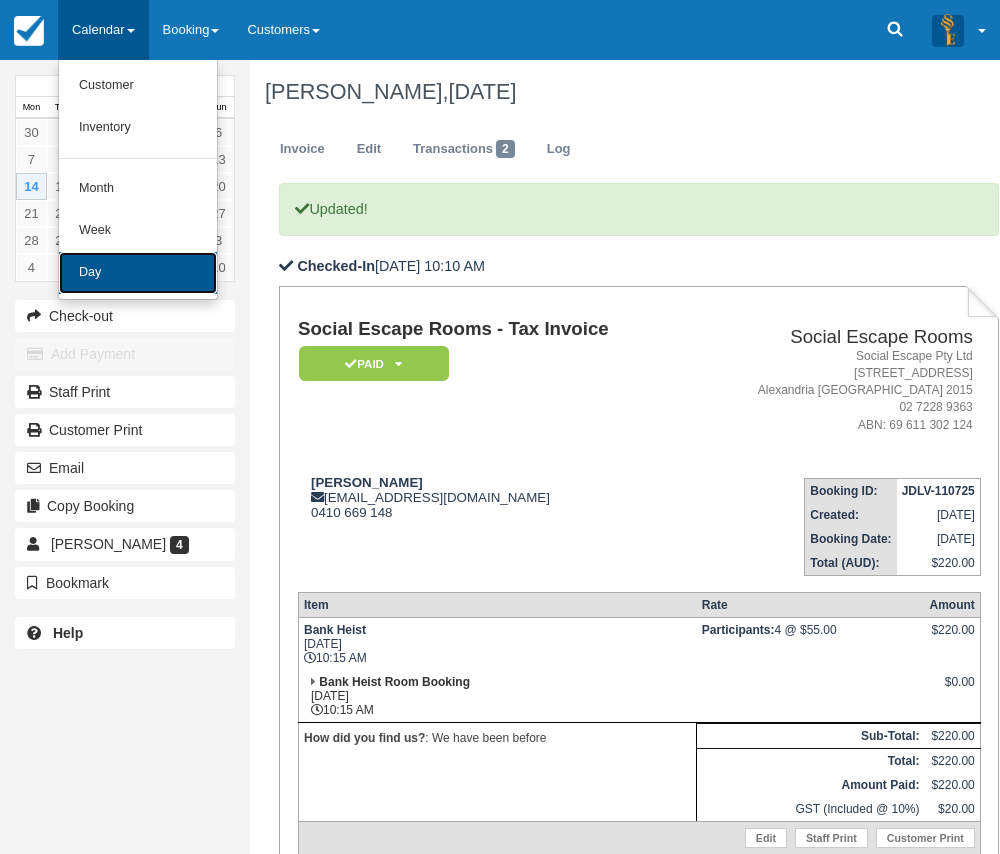 click on "Day" at bounding box center (138, 273) 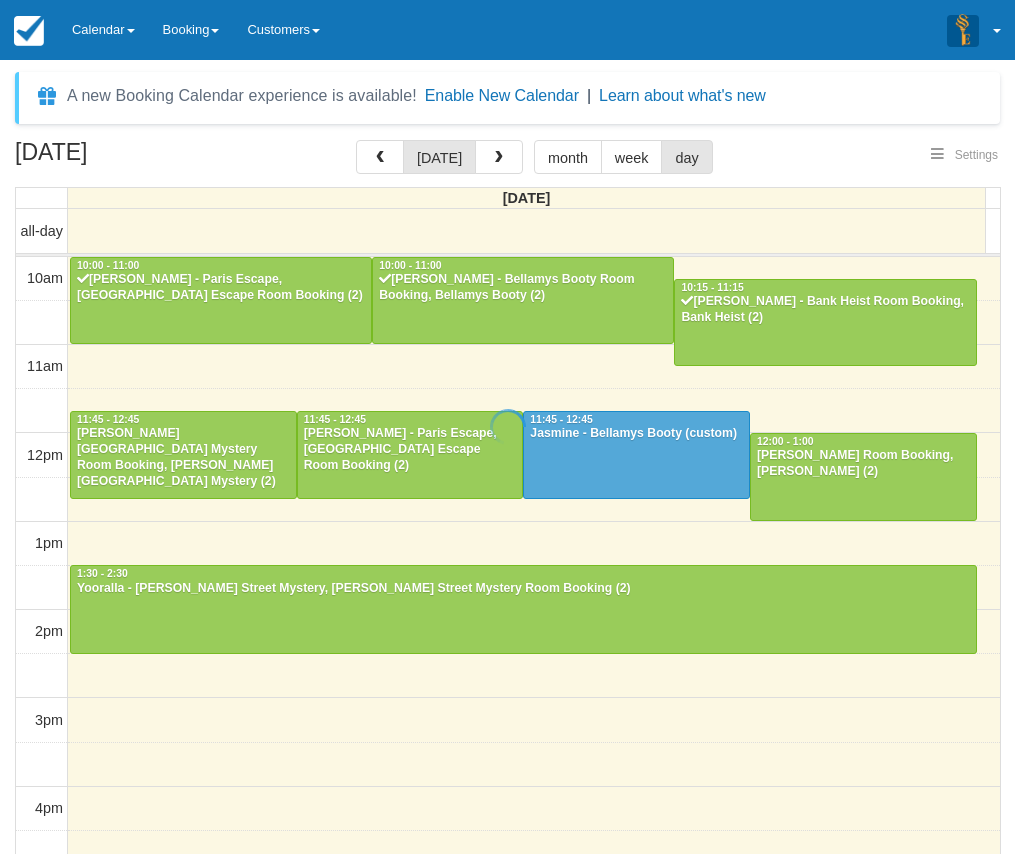 select 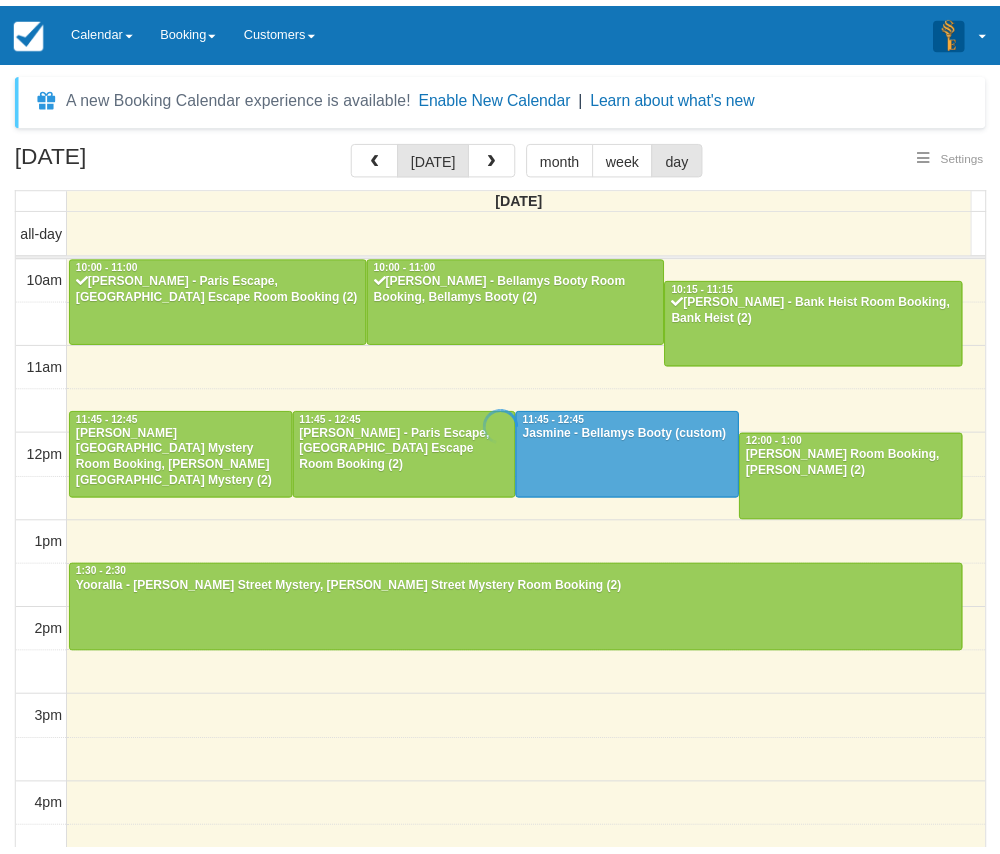 scroll, scrollTop: 0, scrollLeft: 0, axis: both 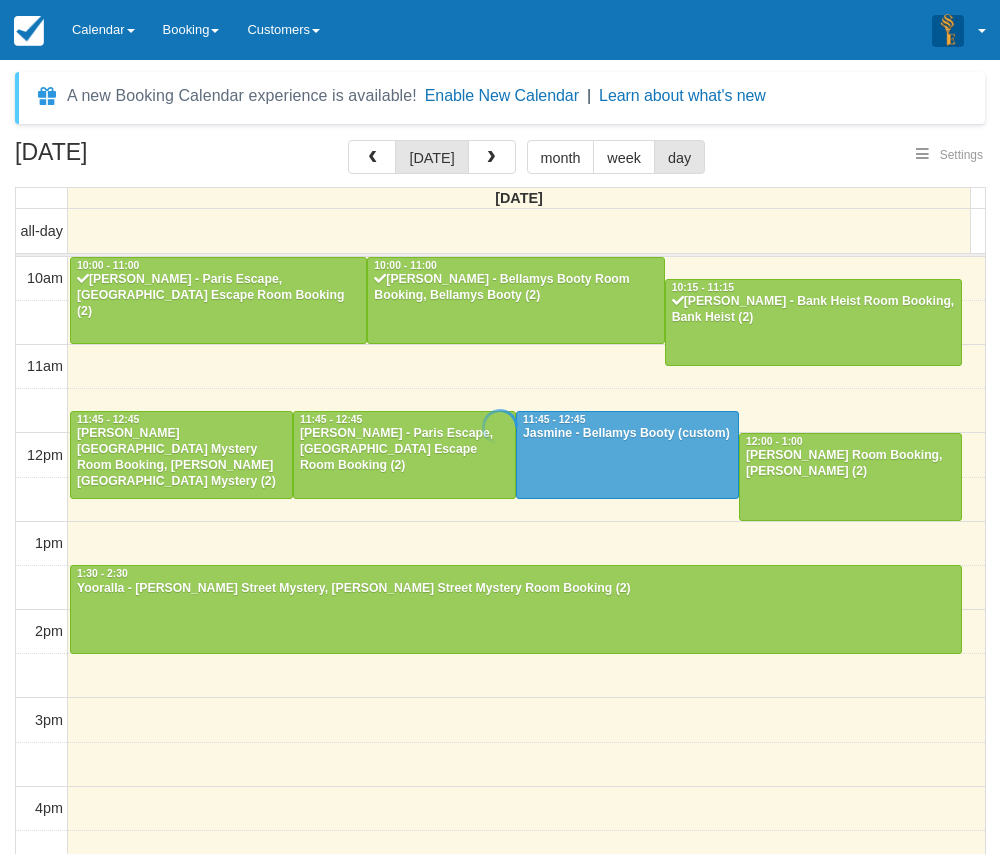 select 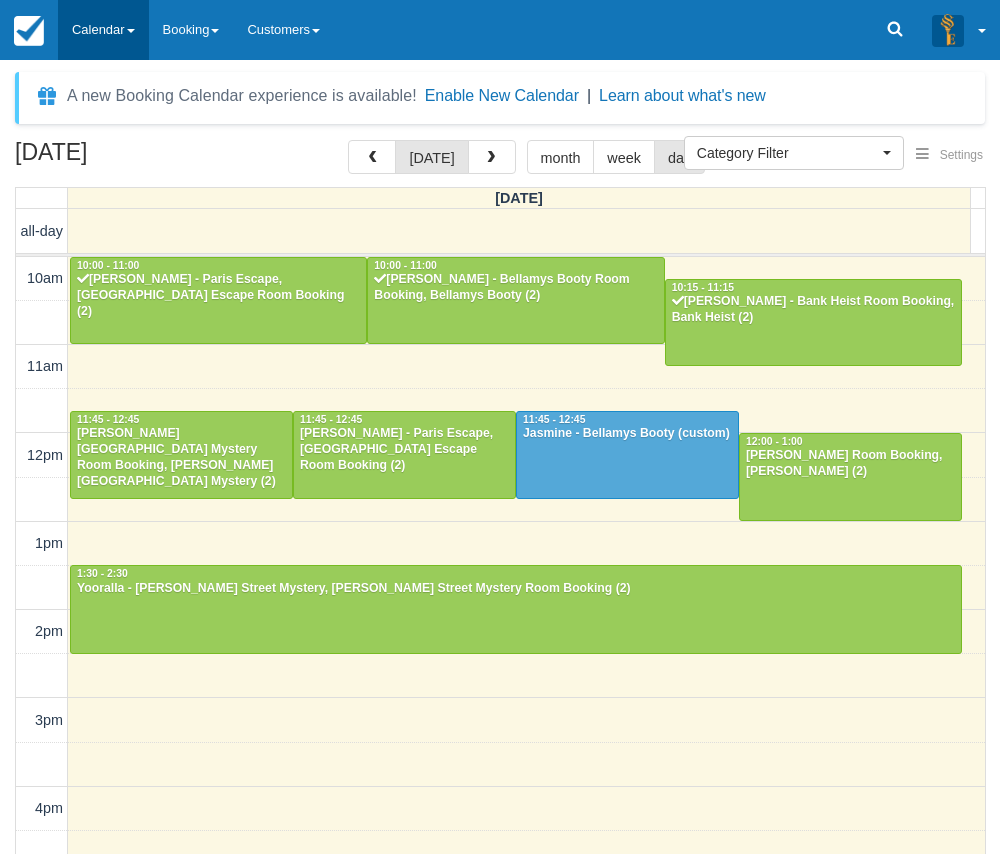 click on "Calendar" at bounding box center (103, 30) 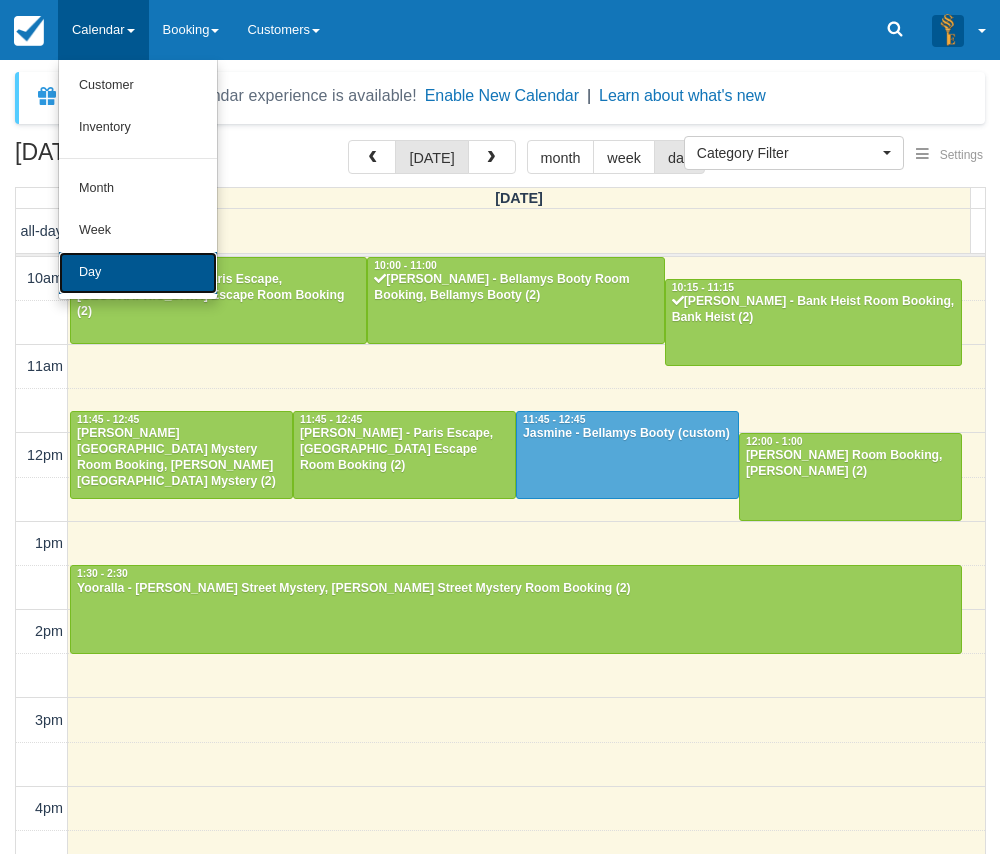 click on "Day" at bounding box center (138, 273) 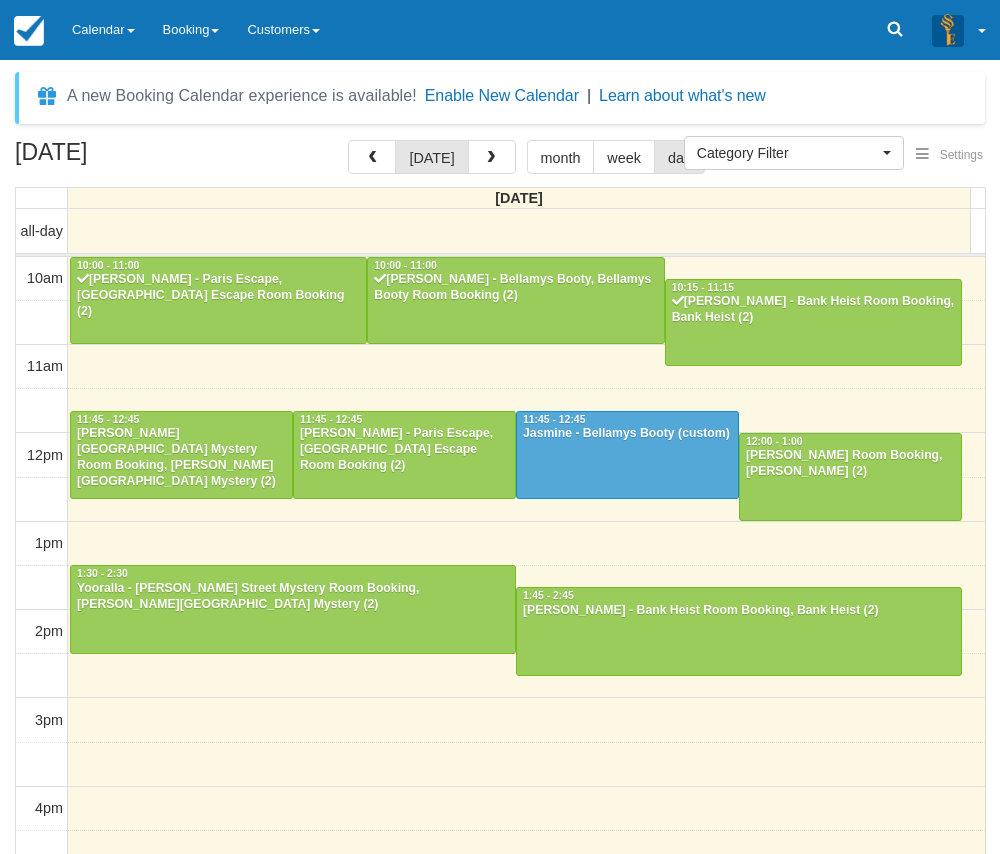 select 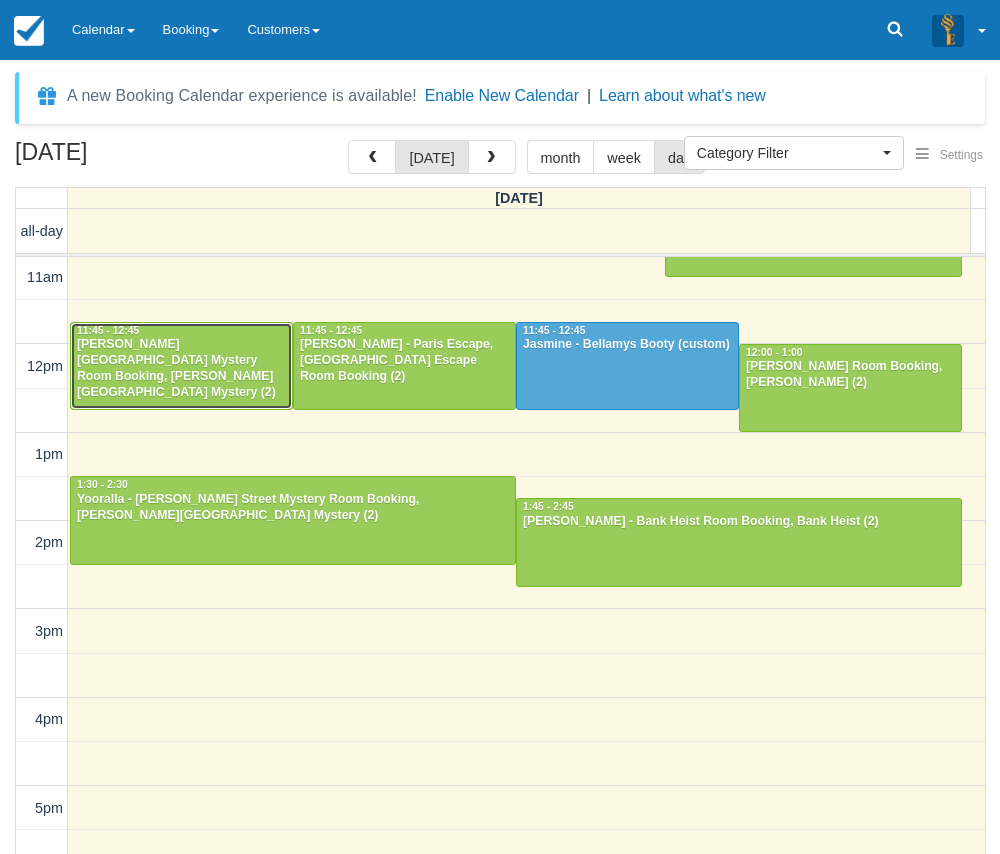 click on "Gorgina Dalley - Baker Street Mystery Room Booking, Baker Street Mystery (2)" at bounding box center [181, 369] 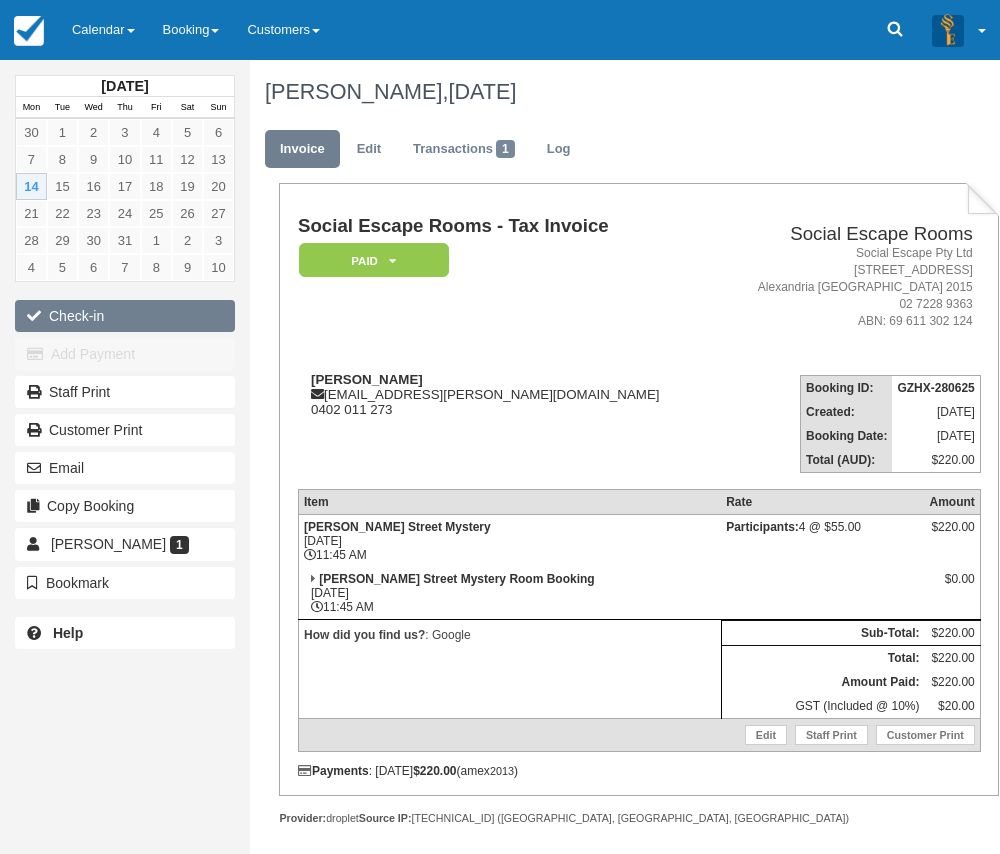 scroll, scrollTop: 0, scrollLeft: 0, axis: both 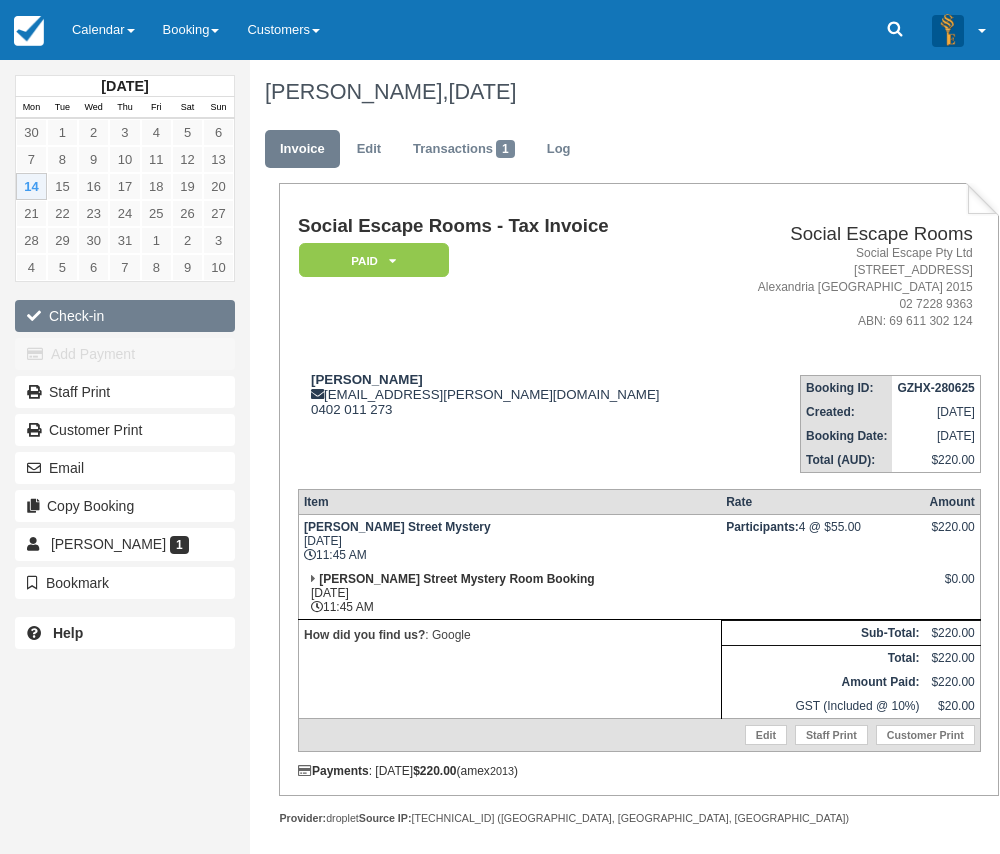 click on "Check-in" at bounding box center [125, 316] 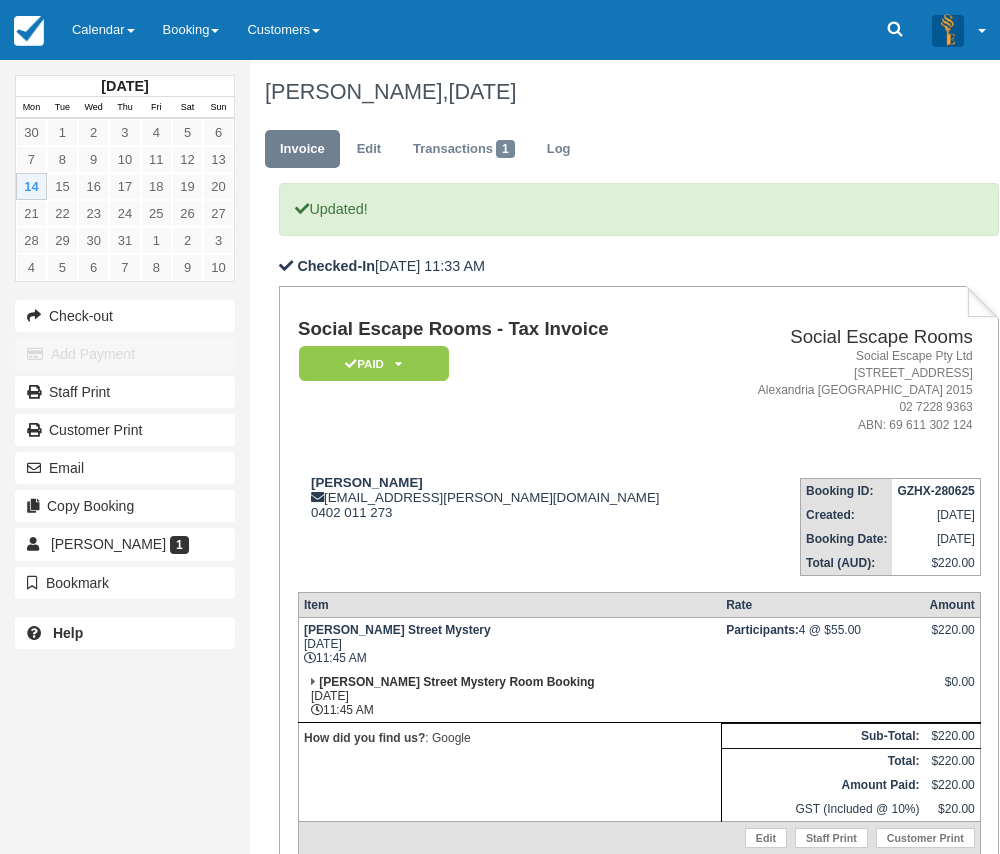 scroll, scrollTop: 0, scrollLeft: 0, axis: both 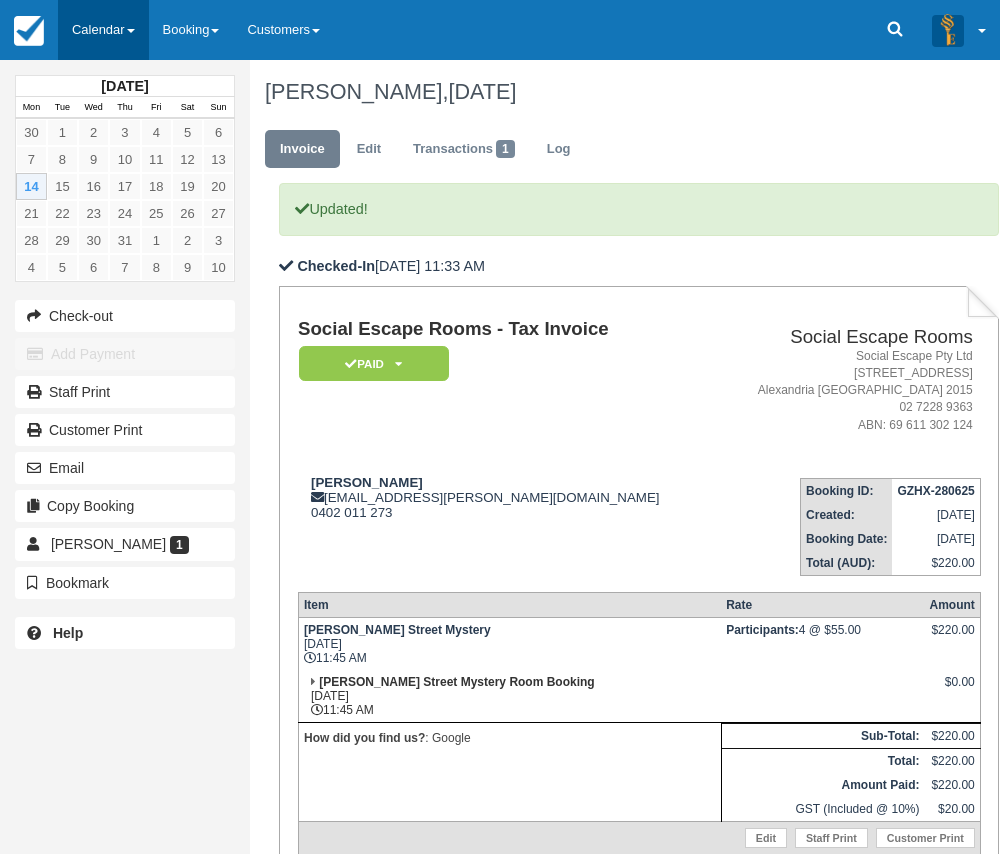 click on "Calendar" at bounding box center [103, 30] 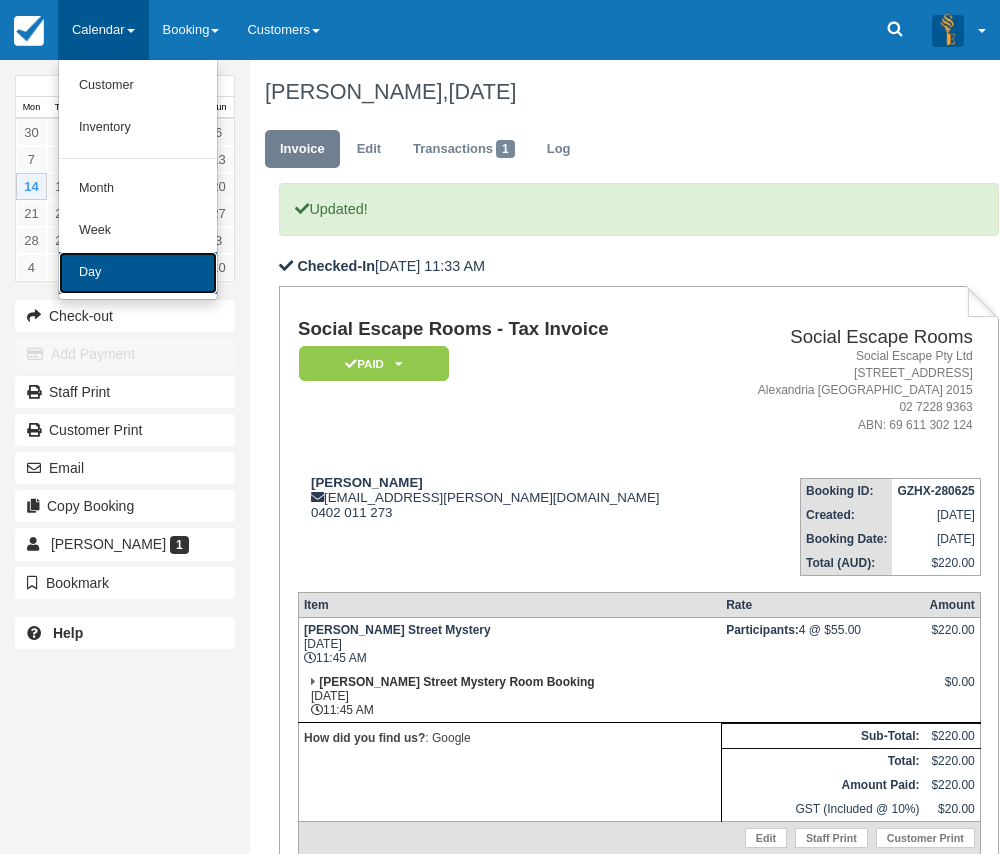 click on "Day" at bounding box center (138, 273) 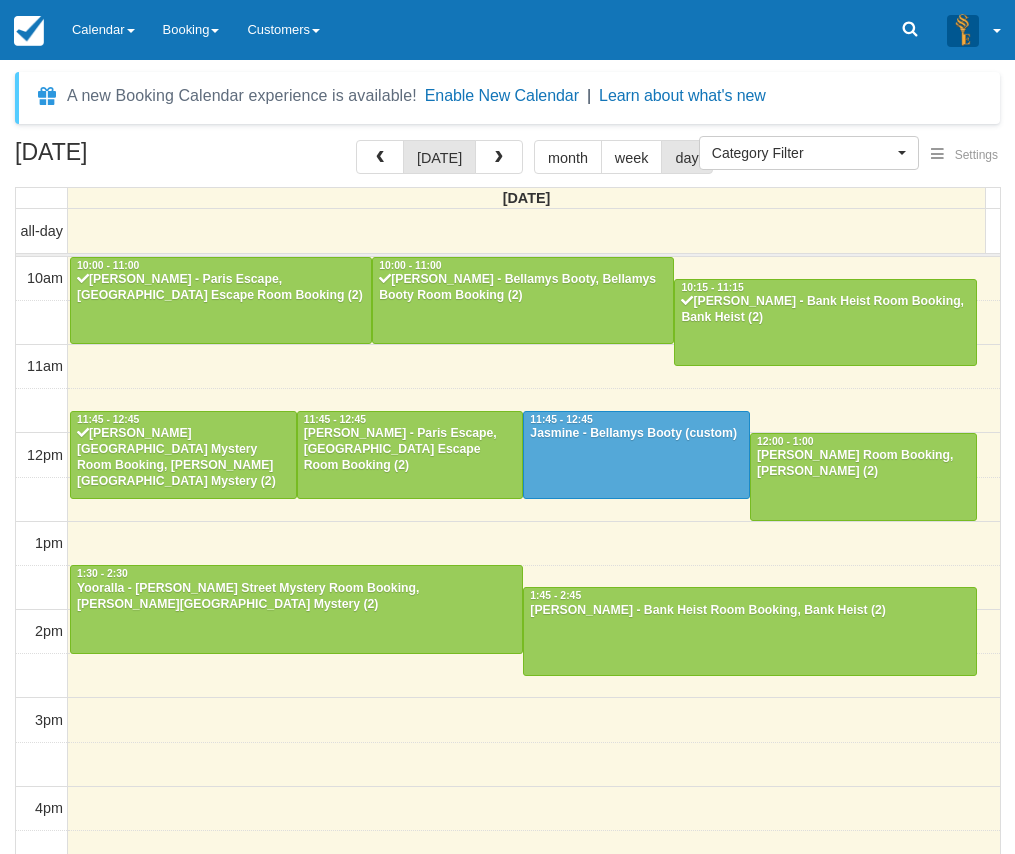 select 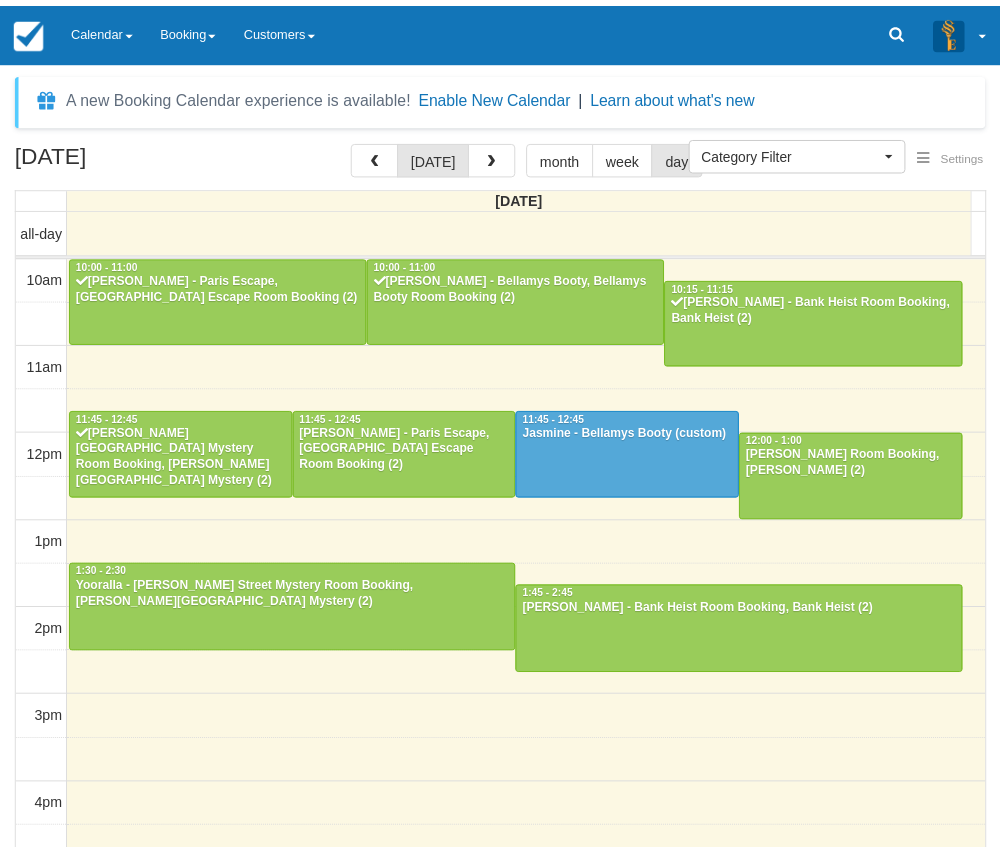 scroll, scrollTop: 0, scrollLeft: 0, axis: both 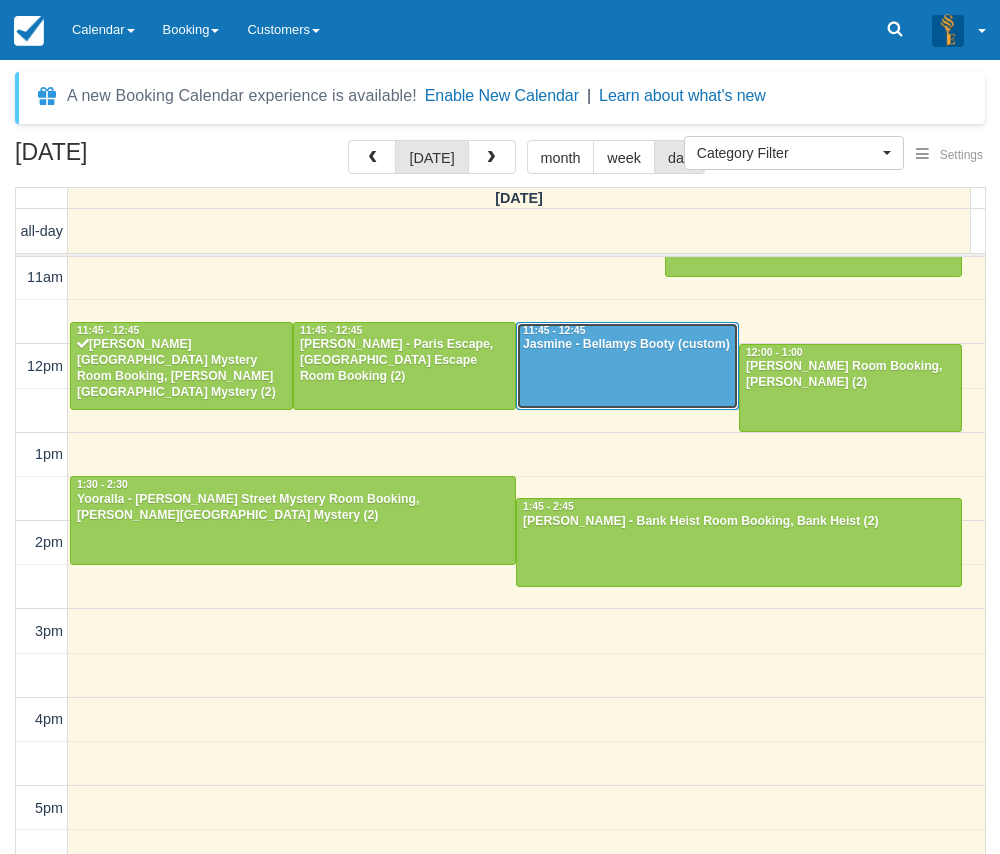 click at bounding box center [627, 366] 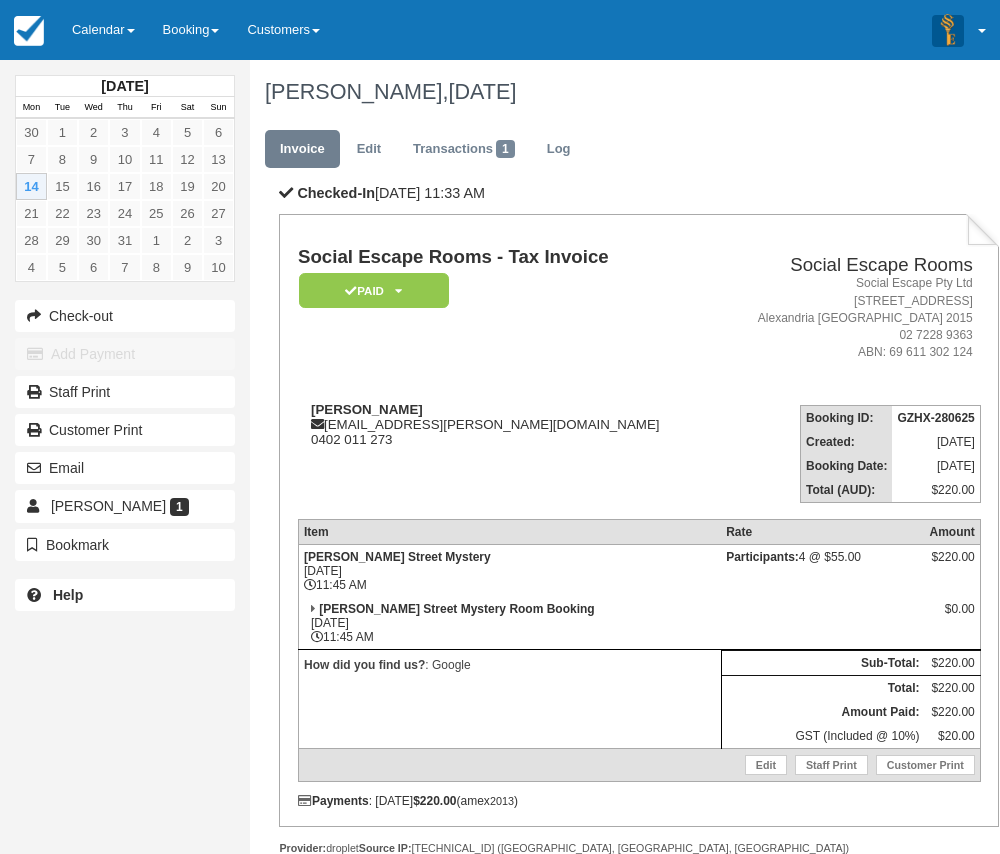 scroll, scrollTop: 0, scrollLeft: 0, axis: both 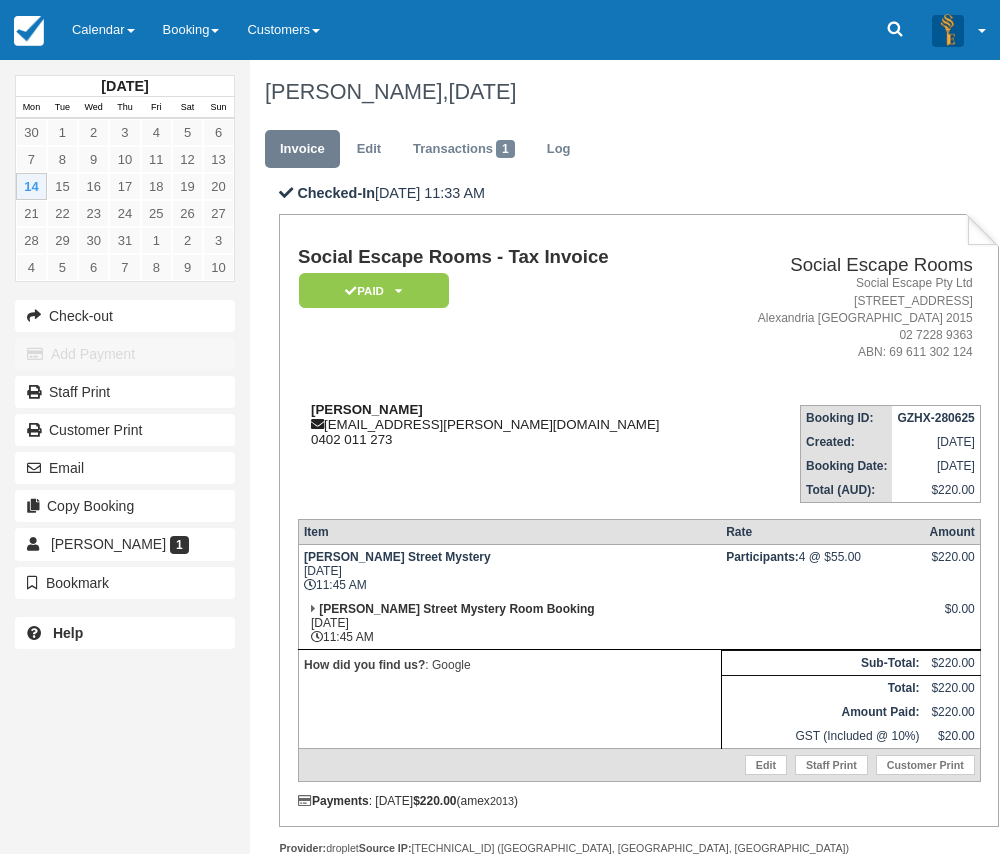 click on "Gorgina Dalley" at bounding box center (367, 409) 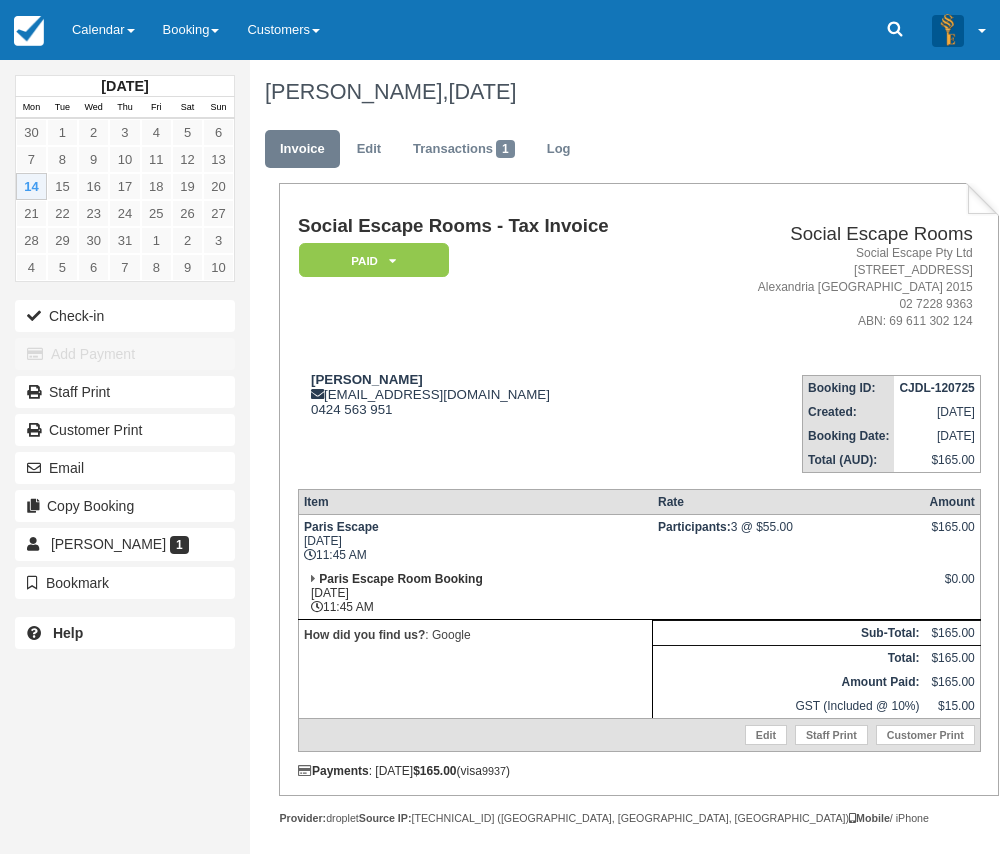 scroll, scrollTop: 0, scrollLeft: 0, axis: both 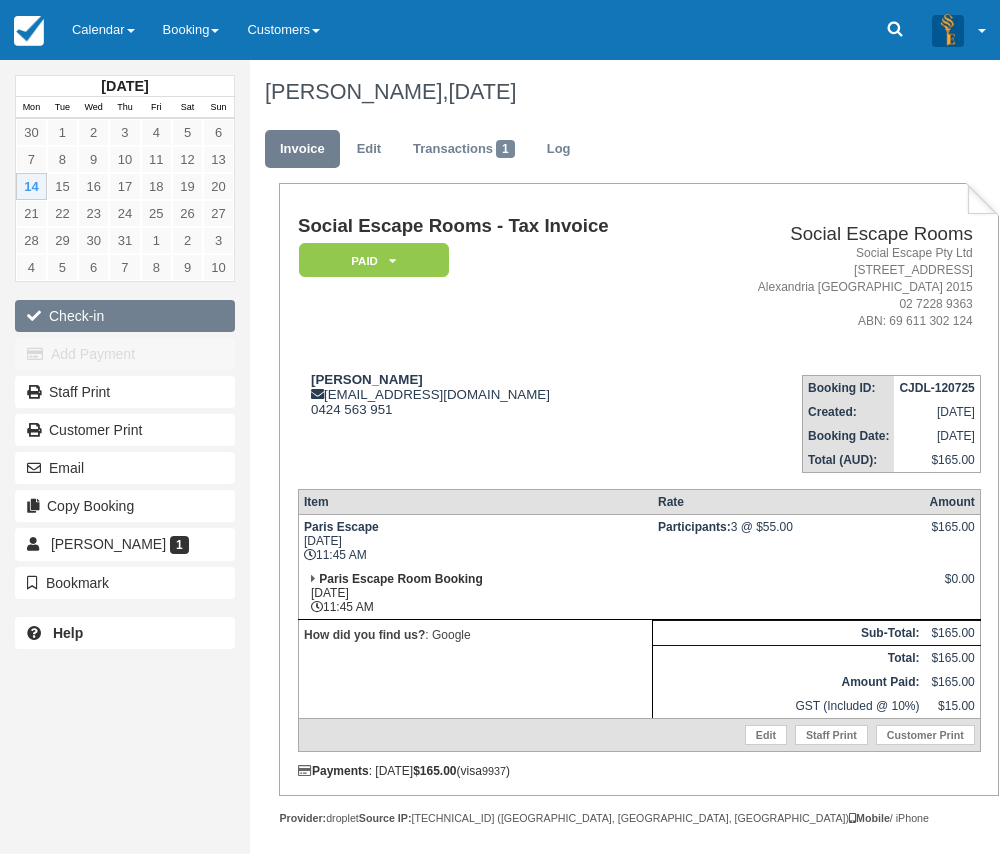 click on "Check-in" at bounding box center (125, 316) 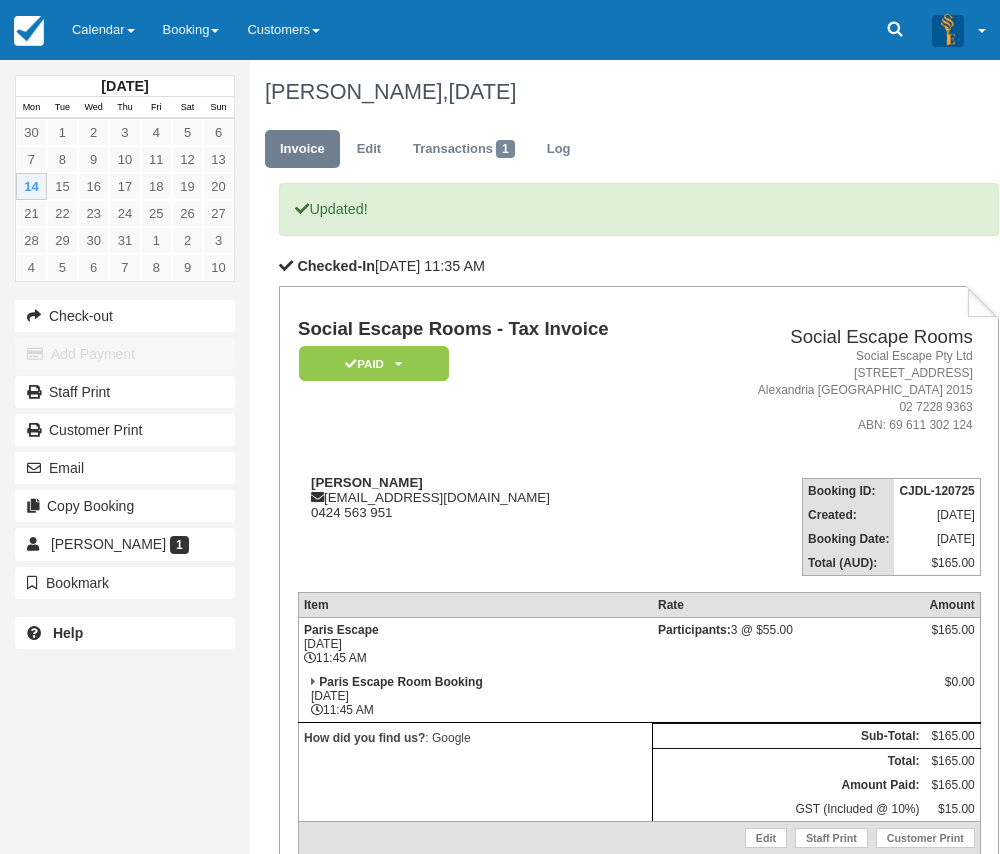 scroll, scrollTop: 0, scrollLeft: 0, axis: both 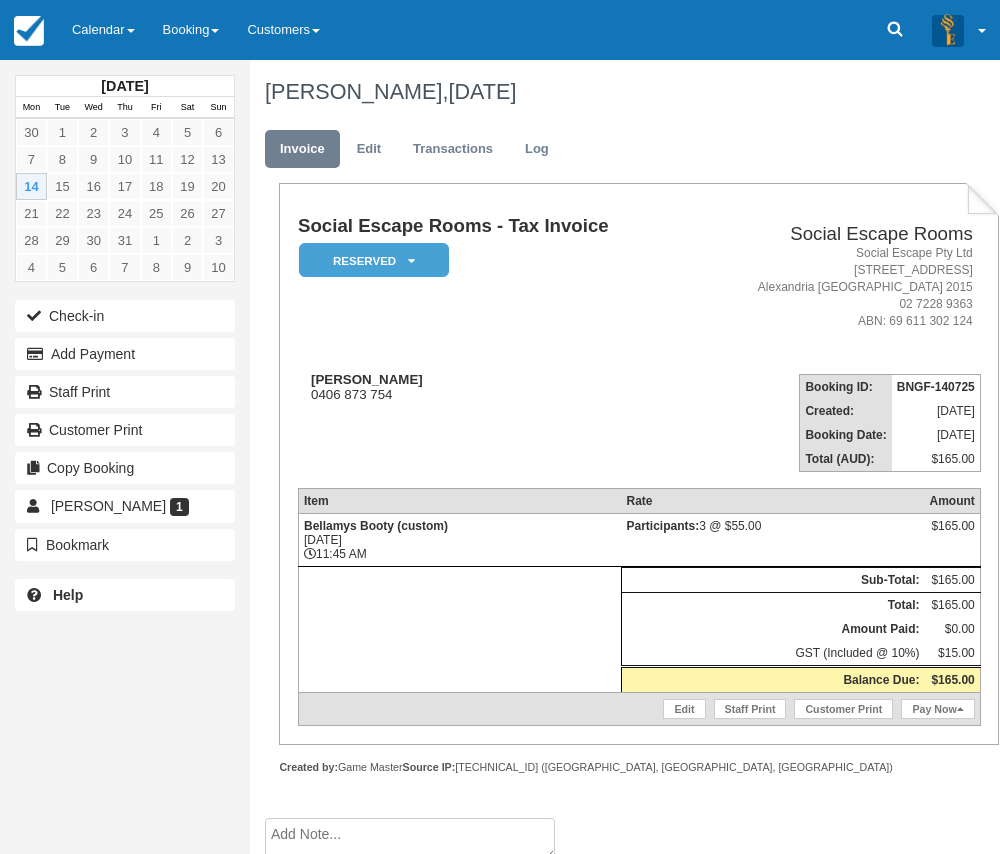 click on "Jasmine 0406 873 754" at bounding box center [494, 415] 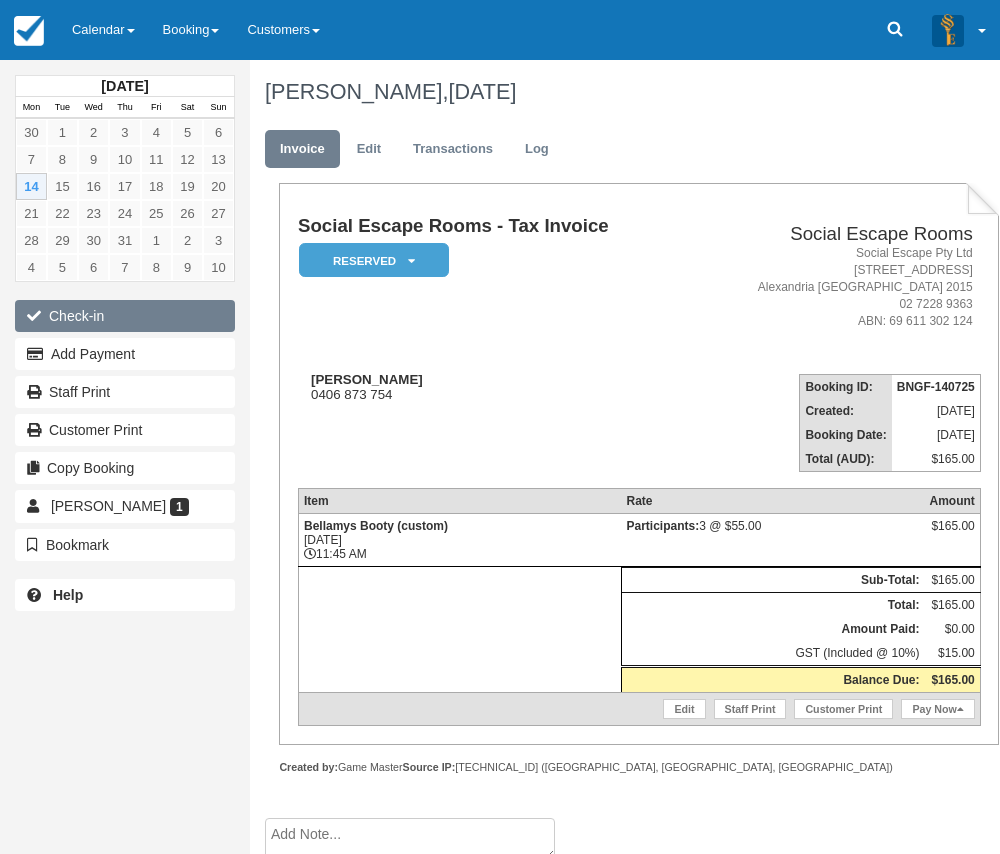 click on "Check-in" at bounding box center (125, 316) 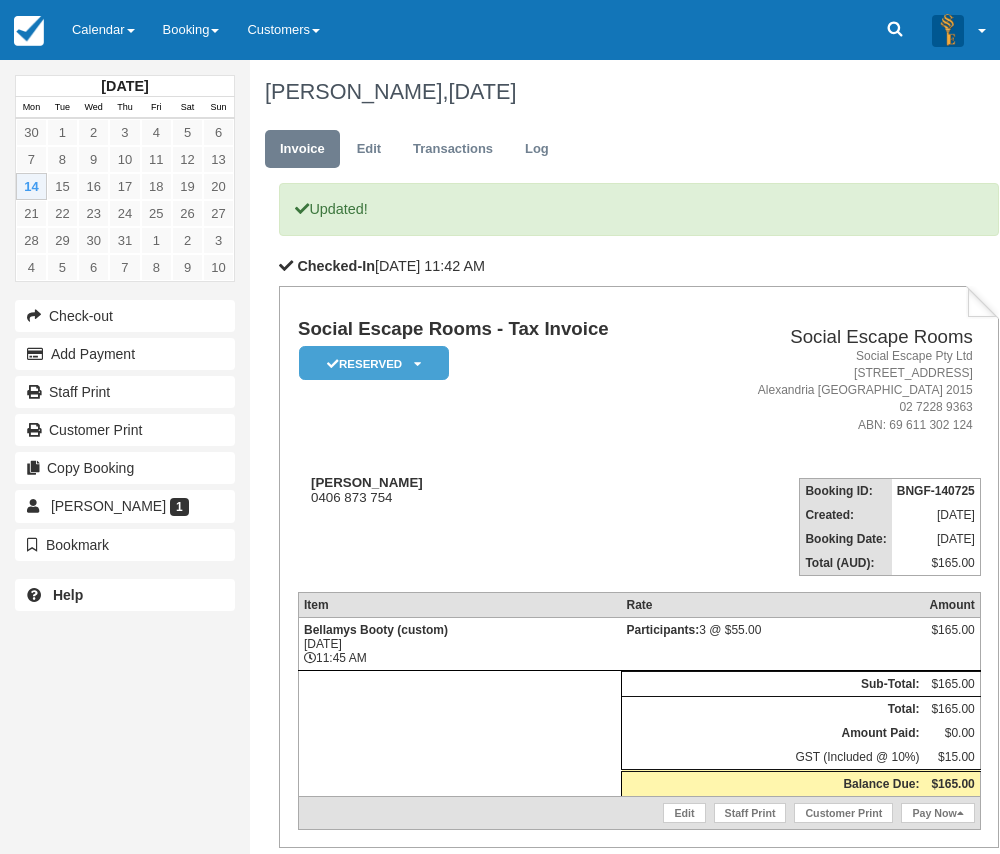 scroll, scrollTop: 0, scrollLeft: 0, axis: both 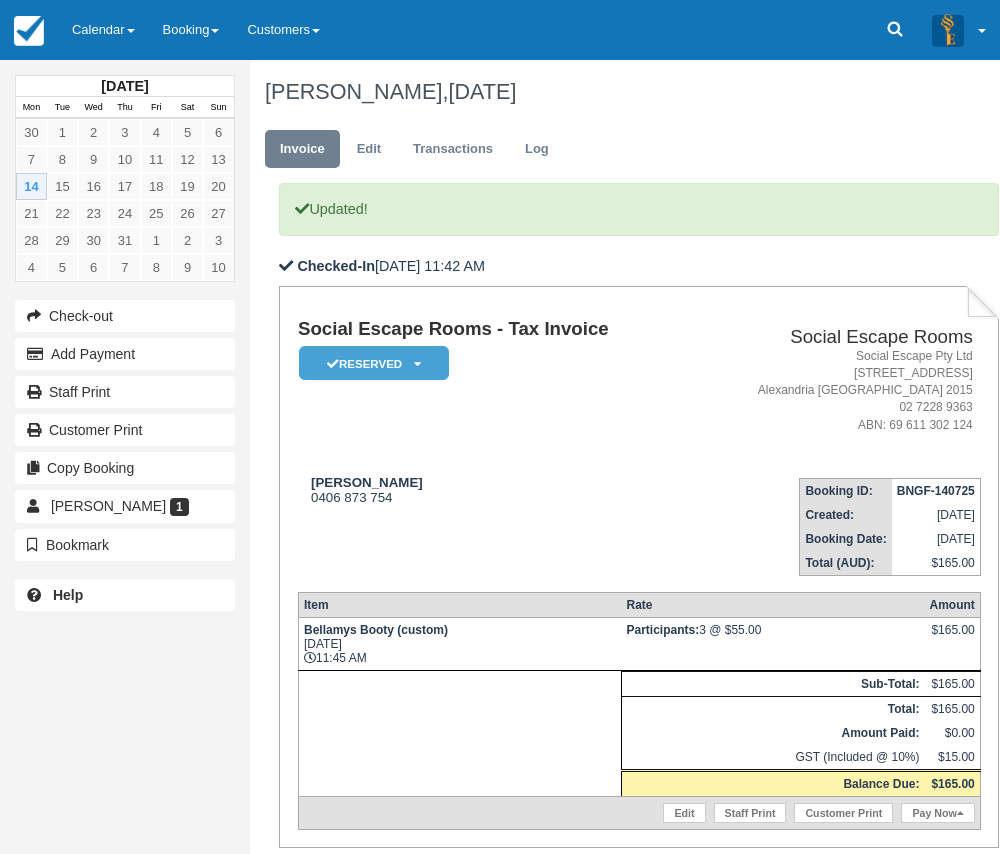 click on "Jasmine 0406 873 754" at bounding box center (494, 519) 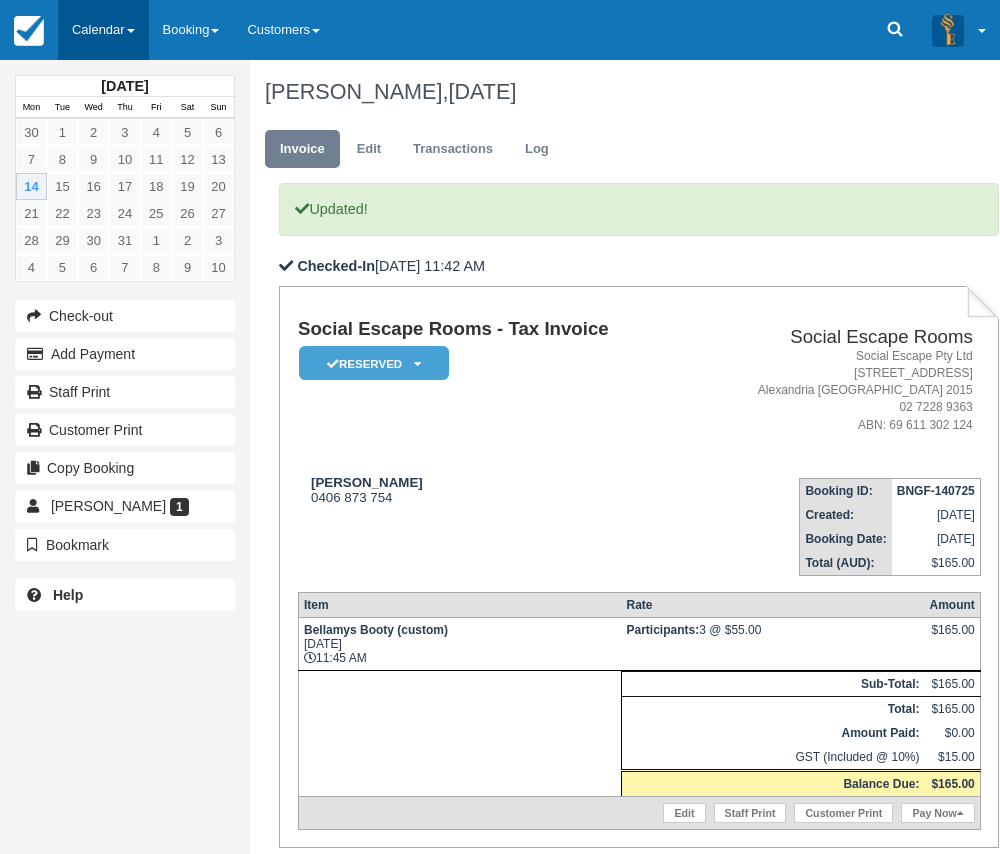 click on "Calendar" at bounding box center [103, 30] 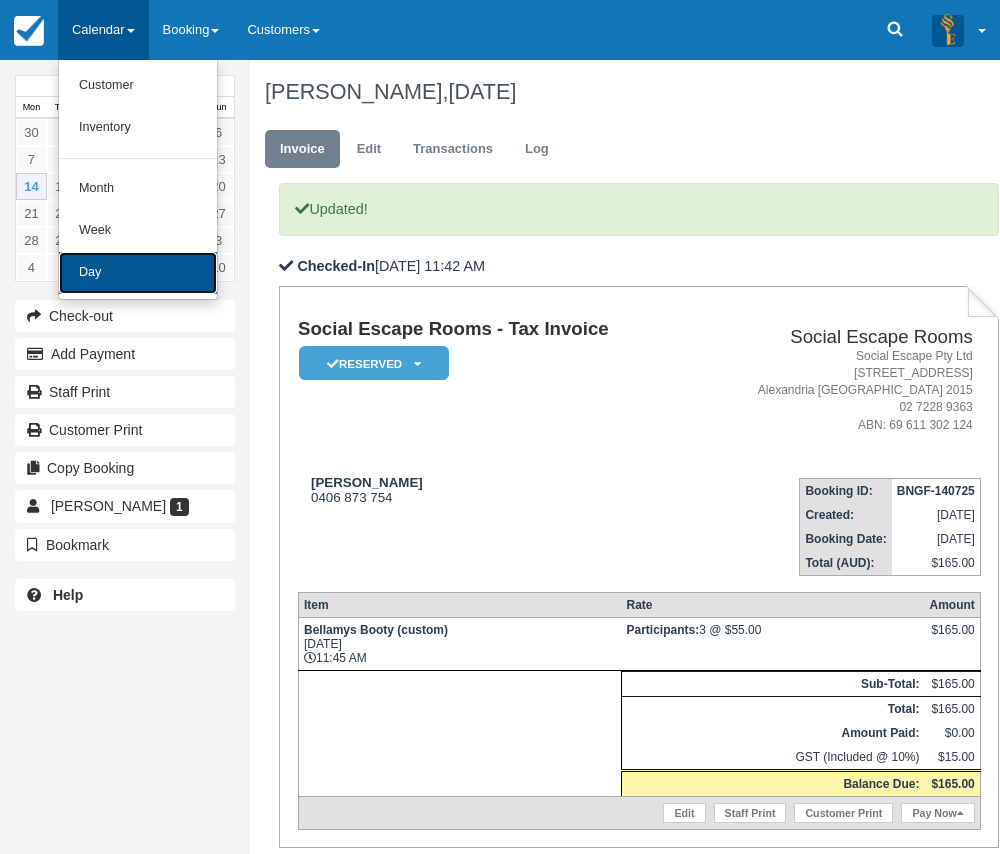 click on "Day" at bounding box center [138, 273] 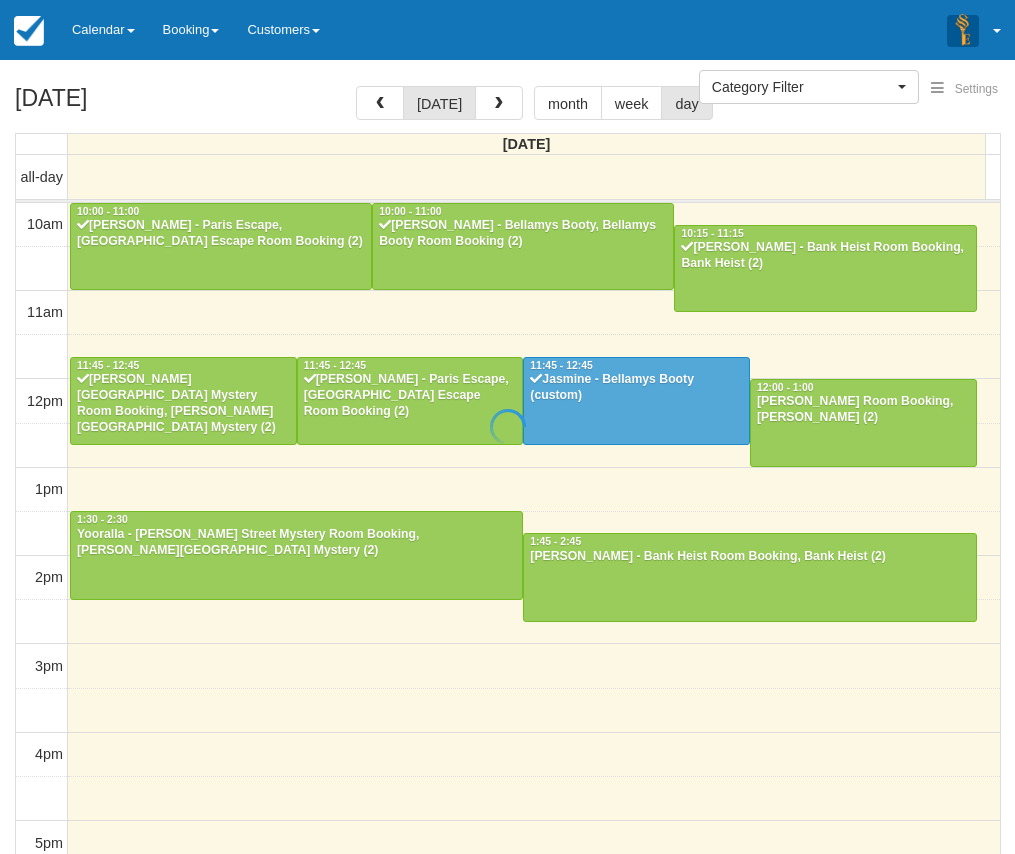 select 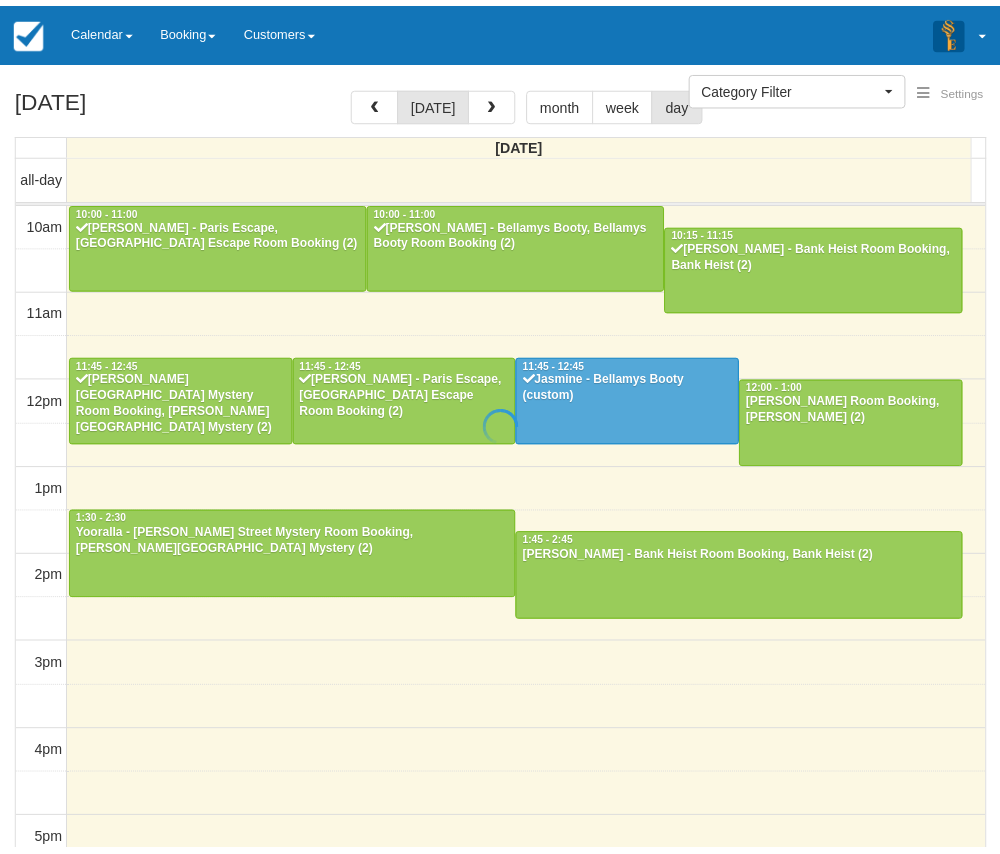 scroll, scrollTop: 0, scrollLeft: 0, axis: both 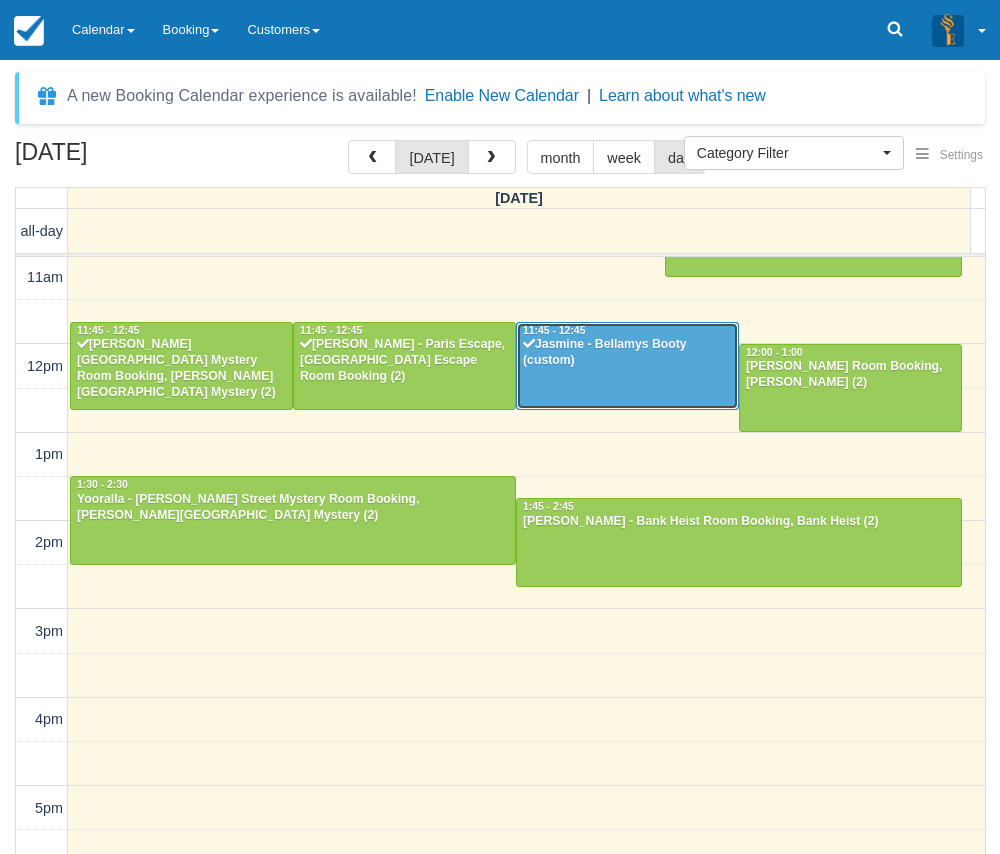 click at bounding box center (627, 366) 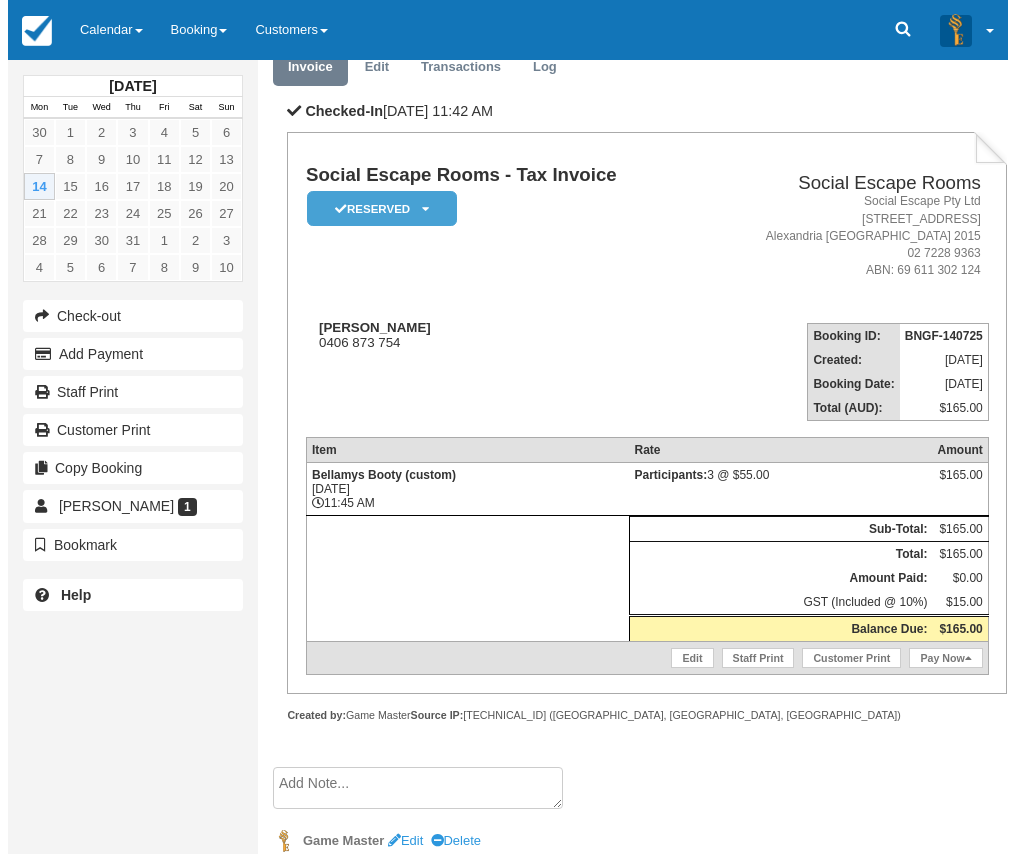 scroll, scrollTop: 141, scrollLeft: 0, axis: vertical 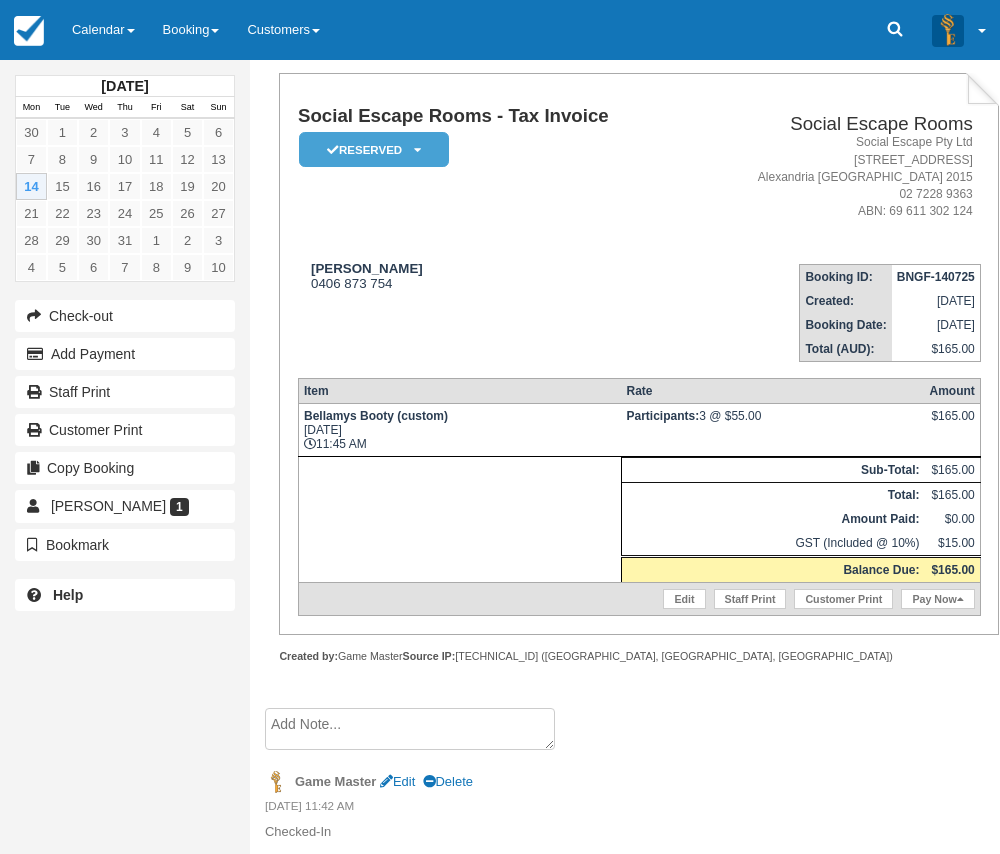 click on "Participants:  3 @ $55.00" at bounding box center (773, 430) 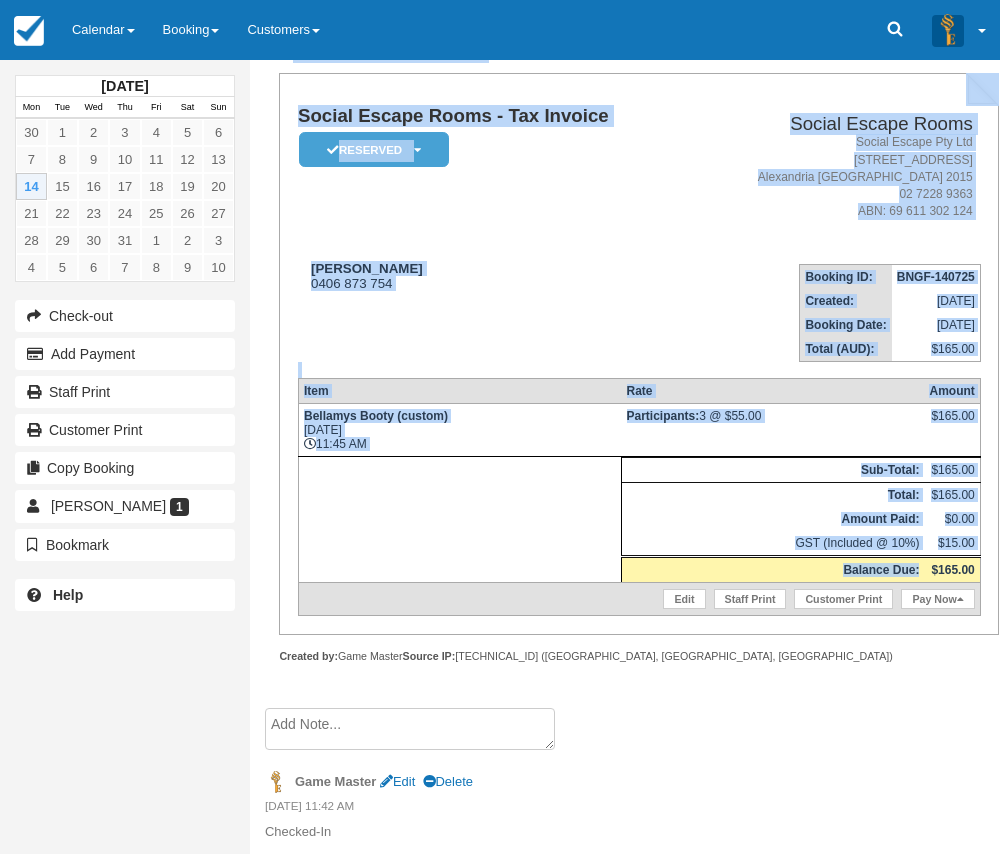 drag, startPoint x: 933, startPoint y: 566, endPoint x: 1003, endPoint y: 564, distance: 70.028564 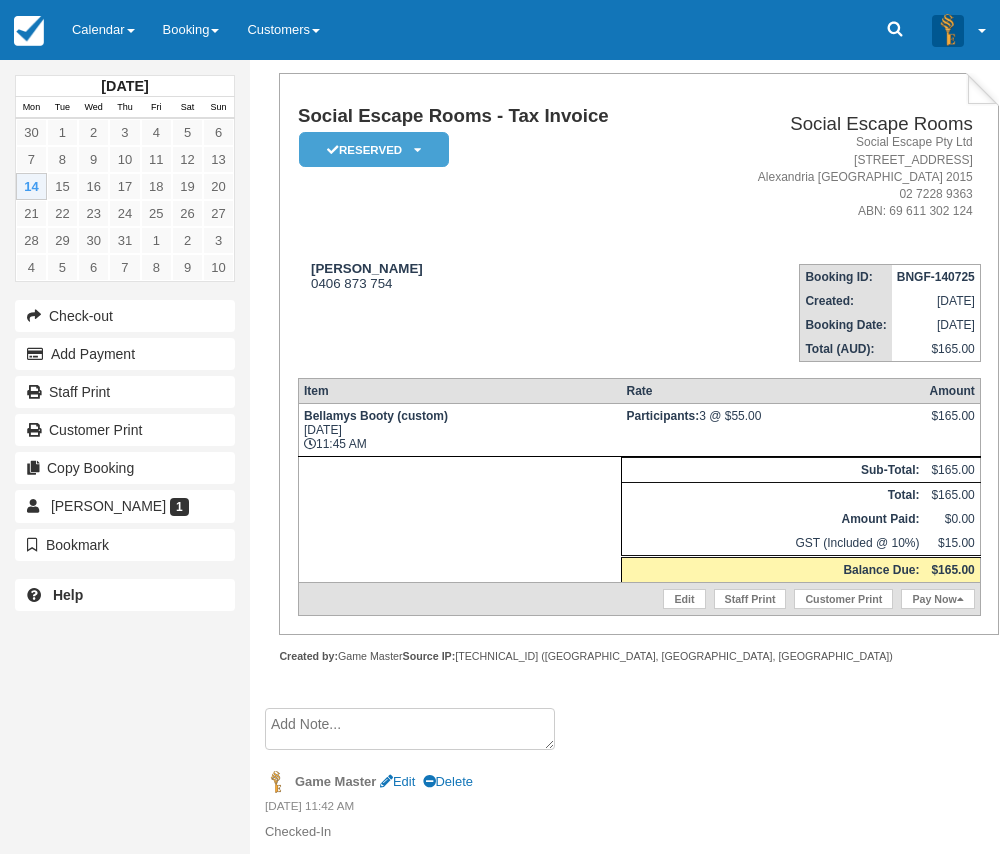 click on "$165.00" at bounding box center [952, 570] 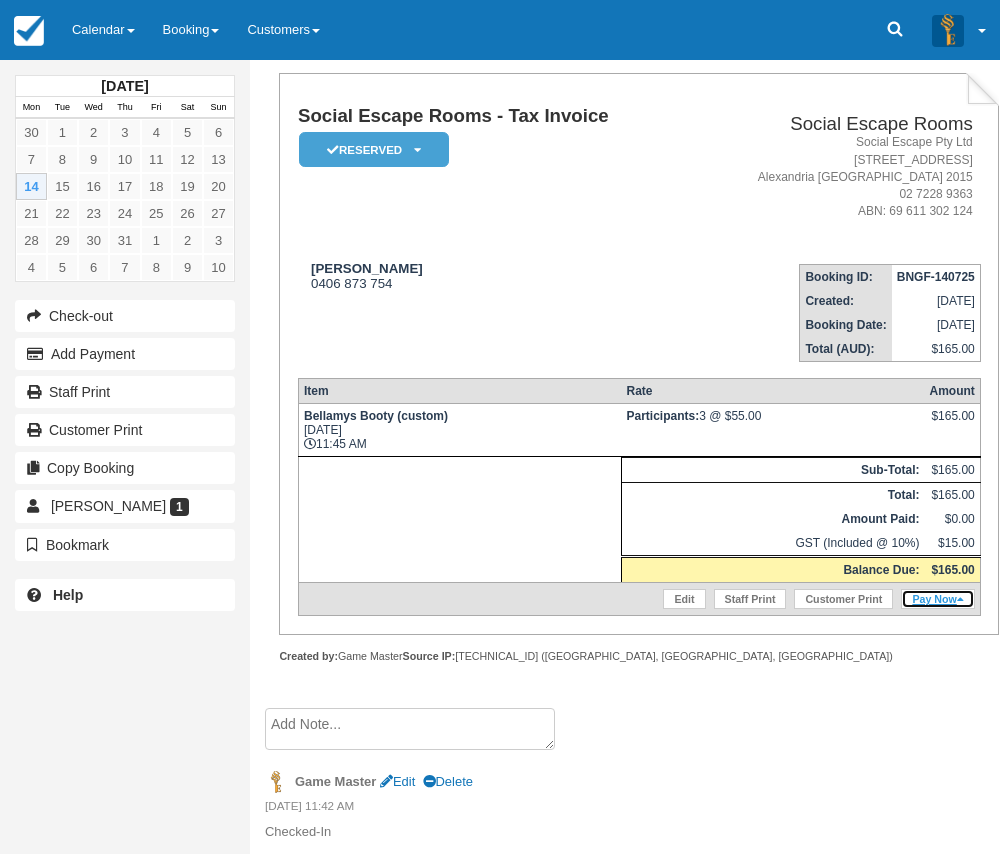 click on "Pay Now" at bounding box center [937, 599] 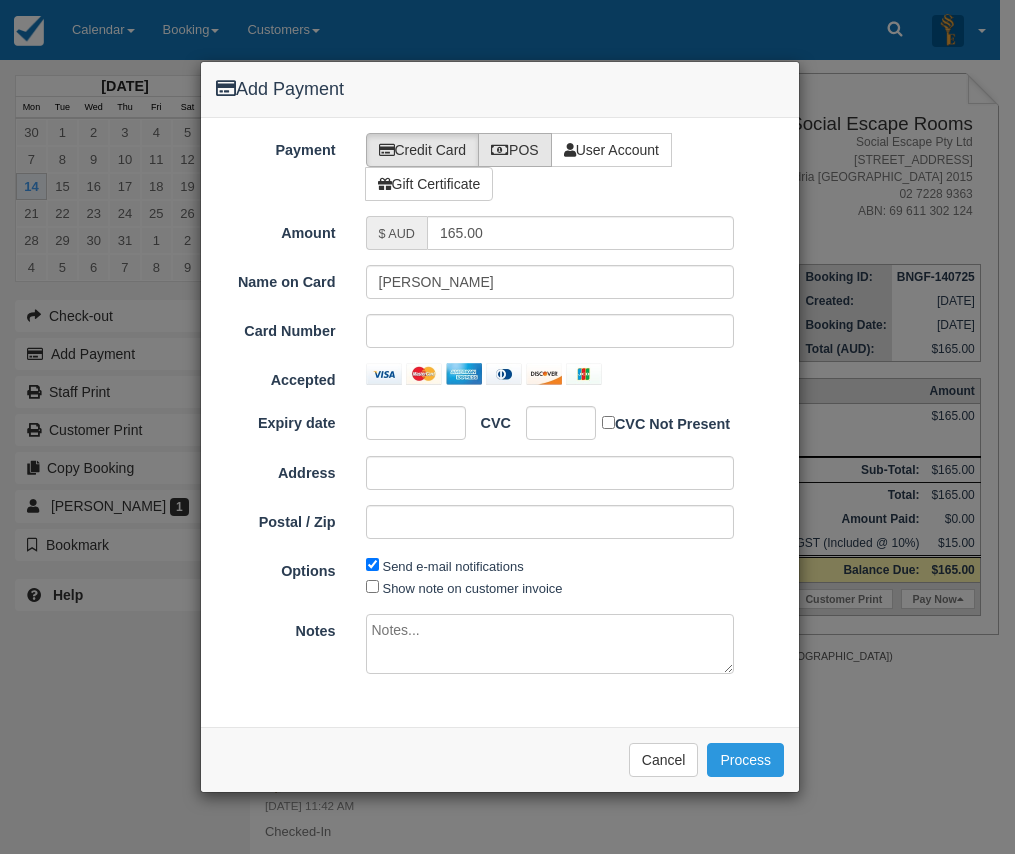 click on "POS" at bounding box center (515, 150) 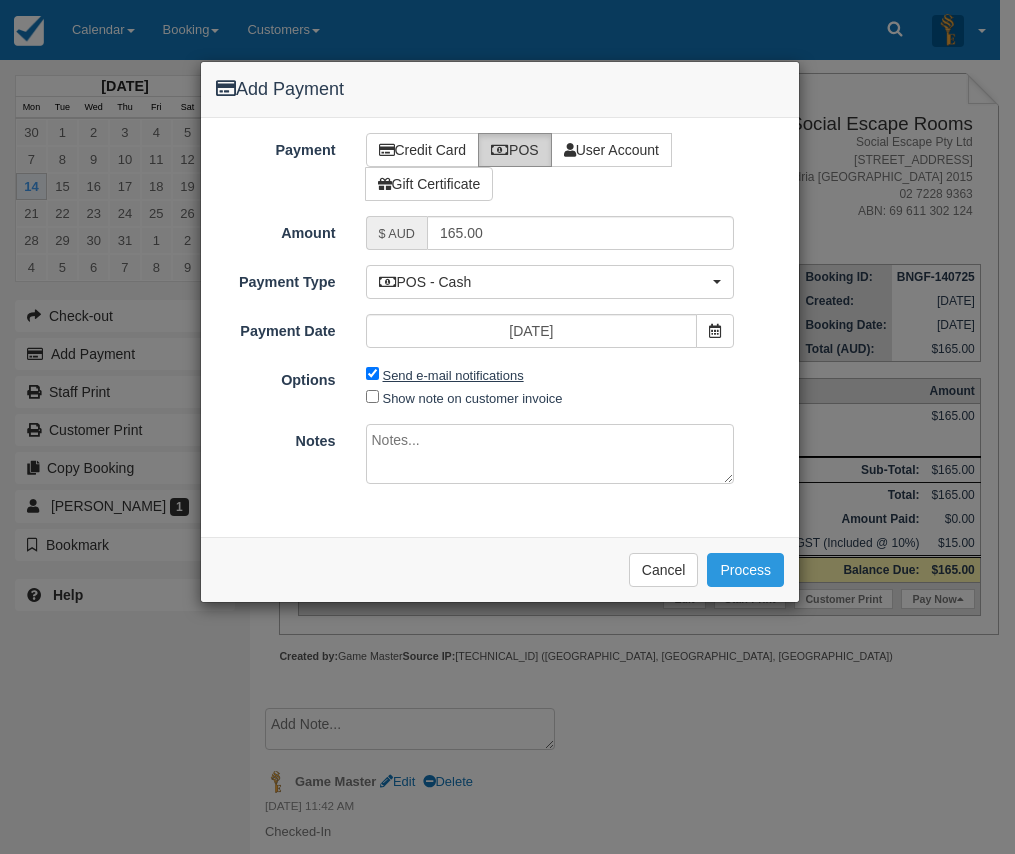 click on "Send e-mail notifications" at bounding box center (453, 375) 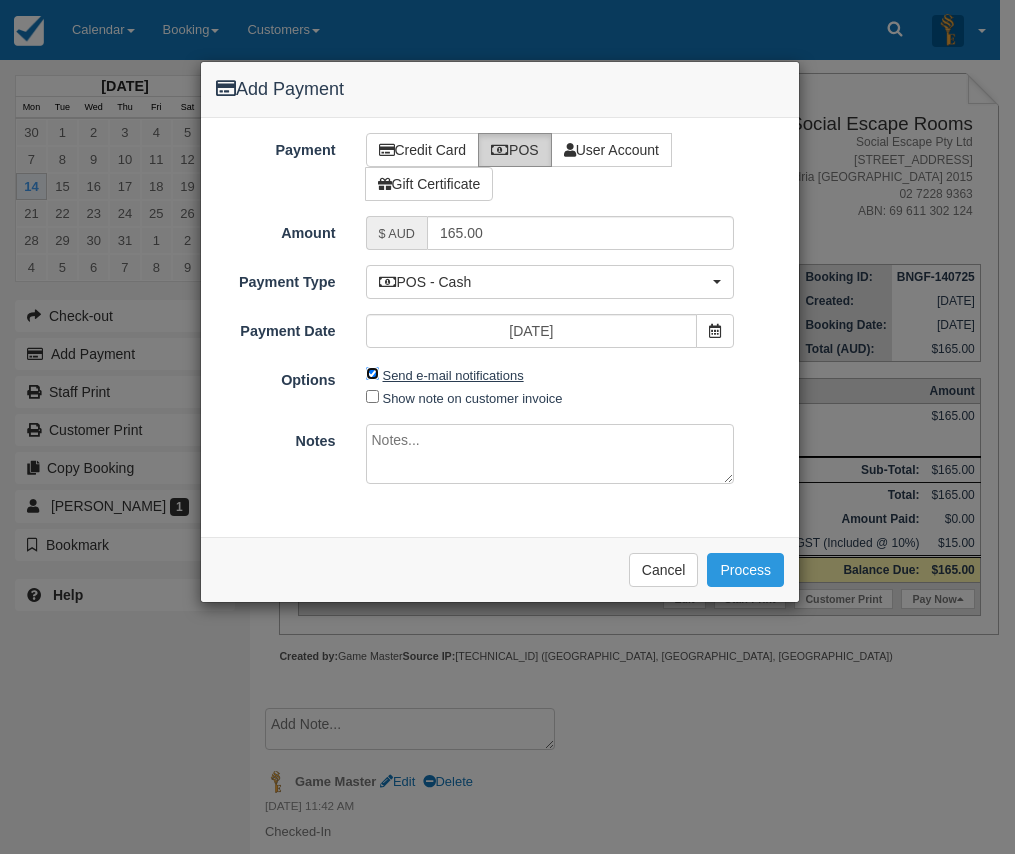 click on "Send e-mail notifications" at bounding box center [372, 373] 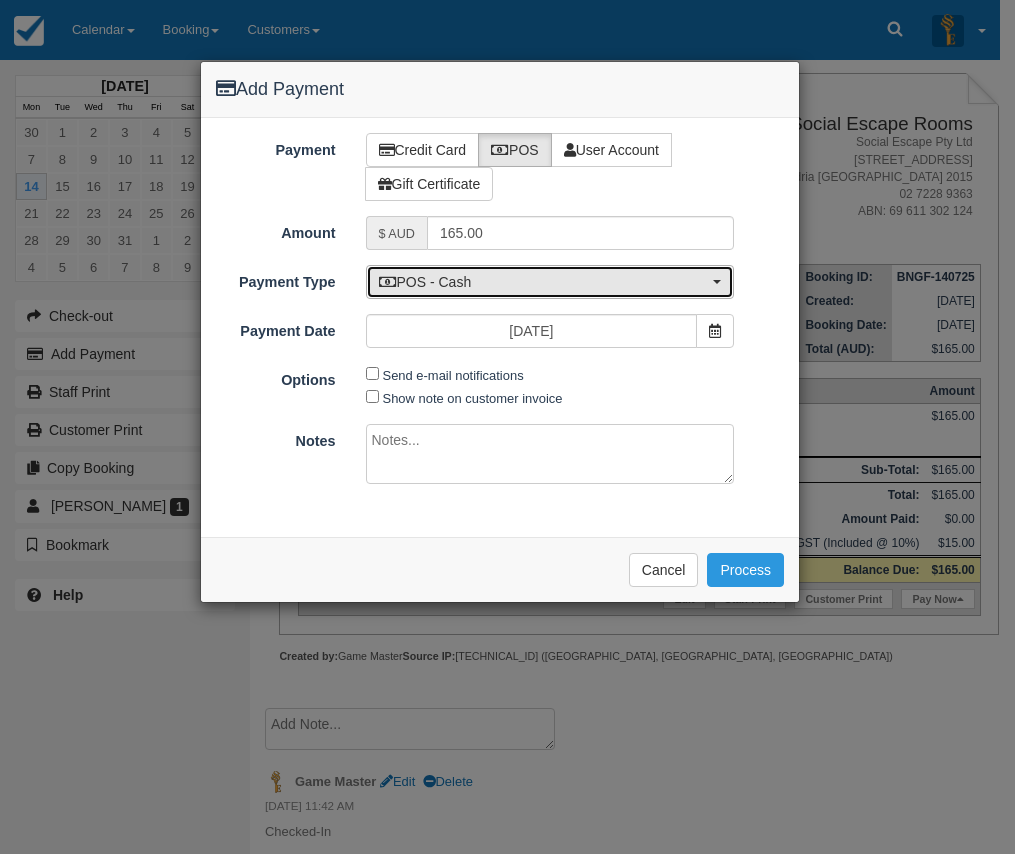 click on "POS - Cash" at bounding box center [544, 282] 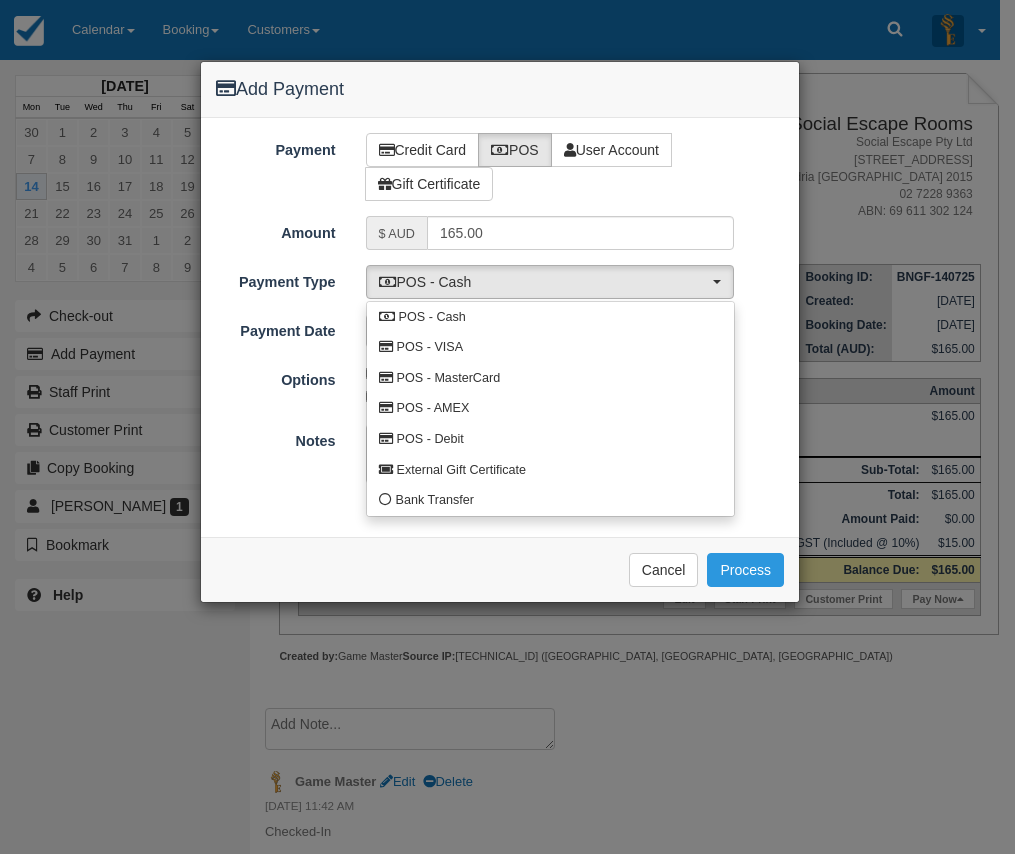 click on "Payment
Credit Card
POS
User Account
Gift Certificate
Amount
$ AUD
165.00
Name on Card
Jasmine
Card Number
Accepted
Expiry date
CVC
CVC Not Present
Address
Postal / Zip" at bounding box center (500, 327) 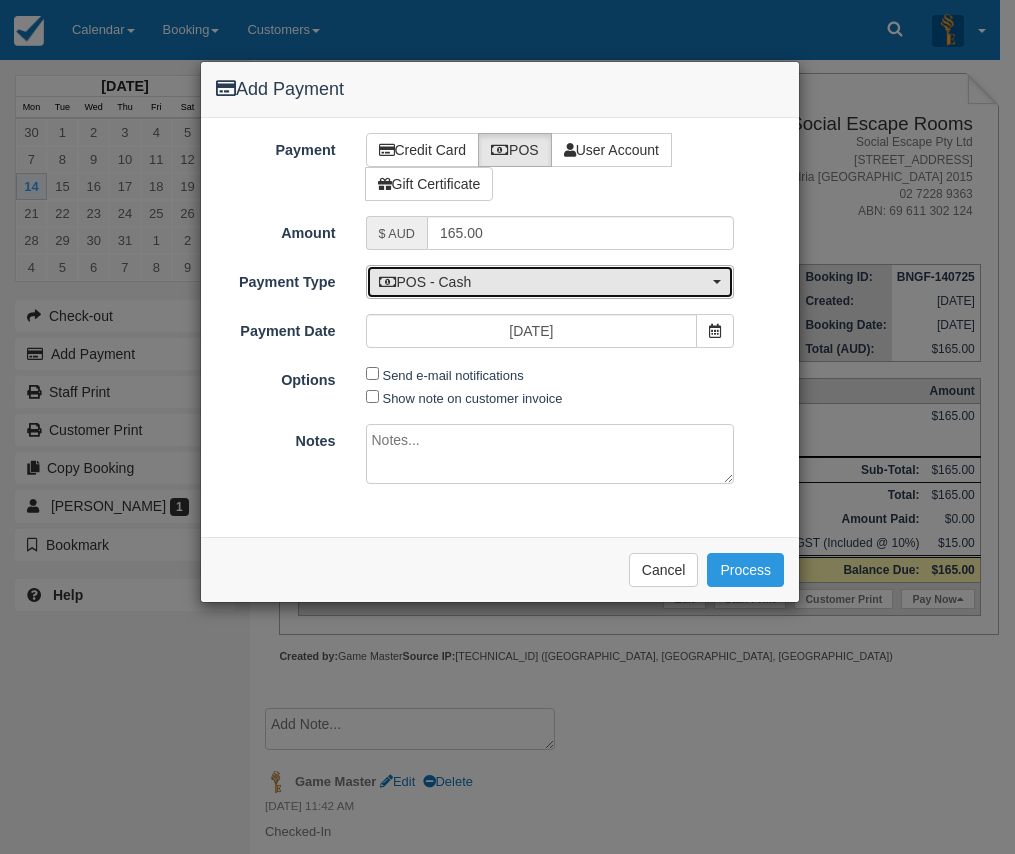 click on "POS - Cash" at bounding box center [544, 282] 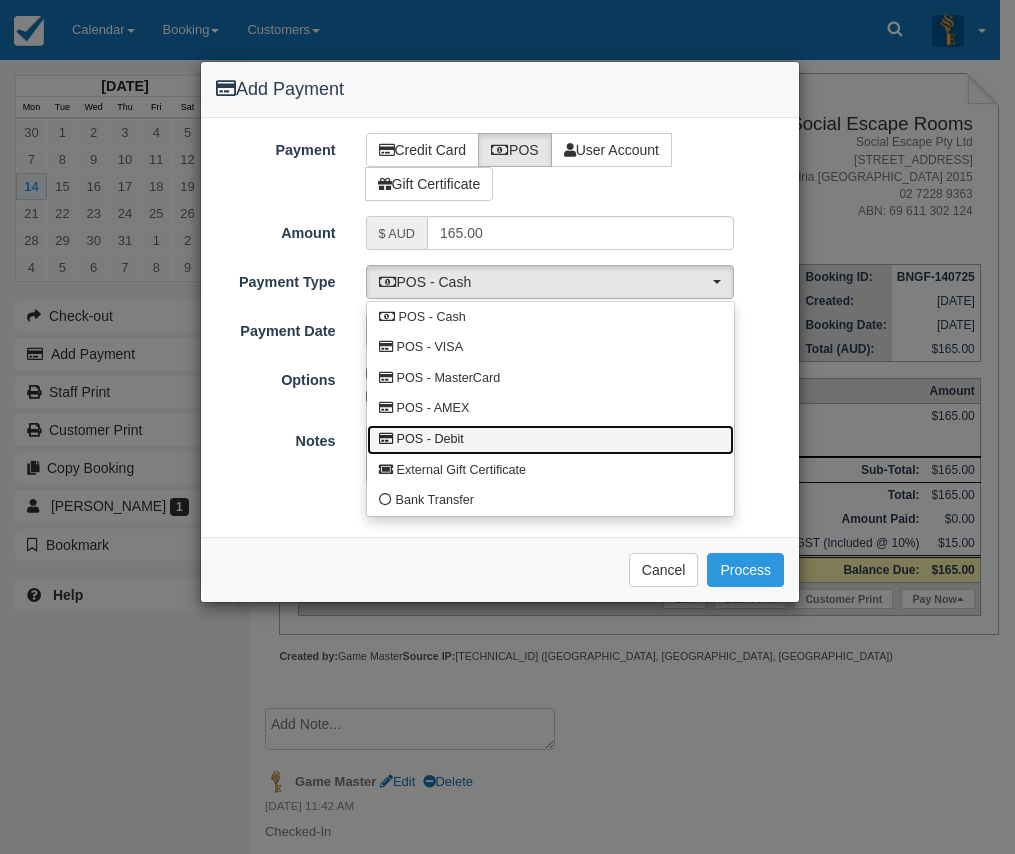 click on "POS - Debit" at bounding box center (550, 440) 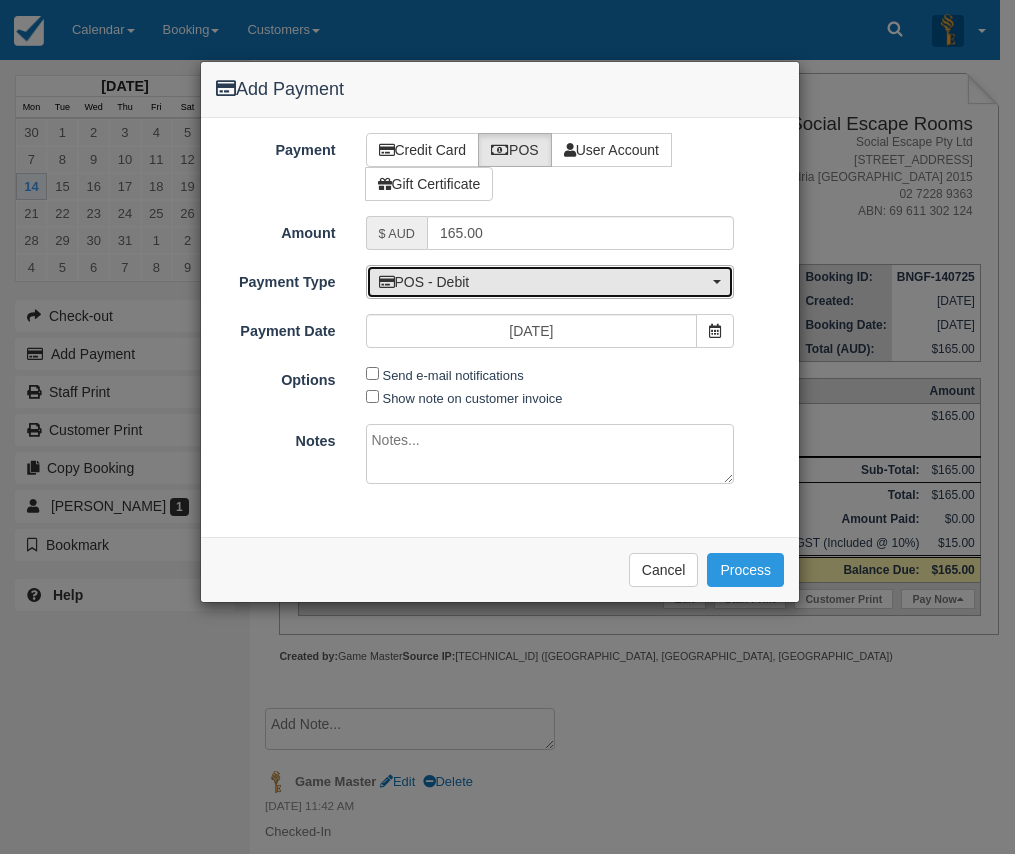 click on "POS - Debit" at bounding box center [544, 282] 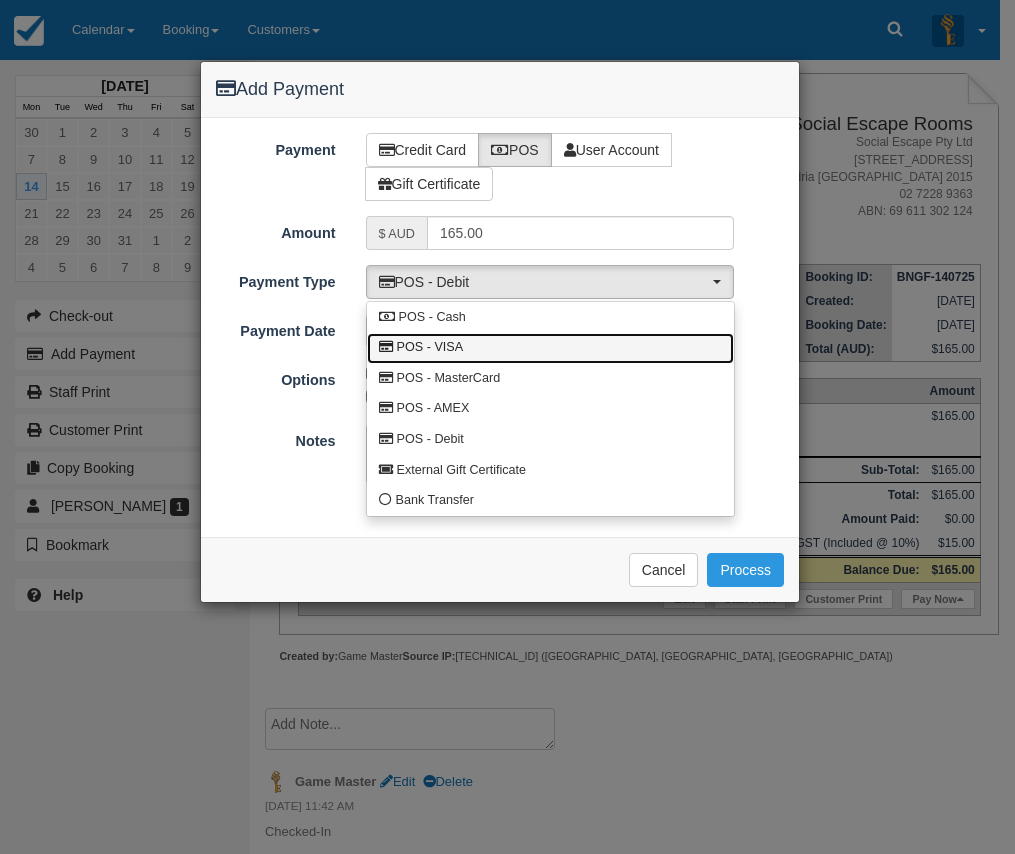 click on "POS - VISA" at bounding box center (550, 348) 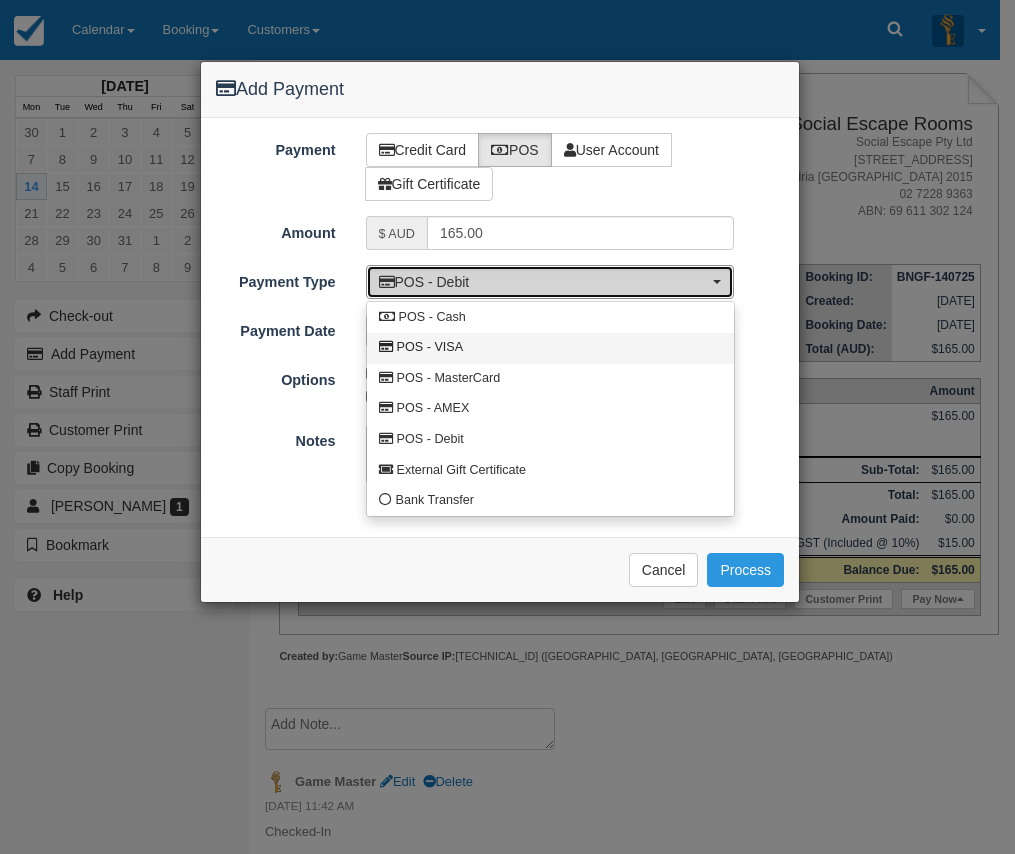 select on "VISA" 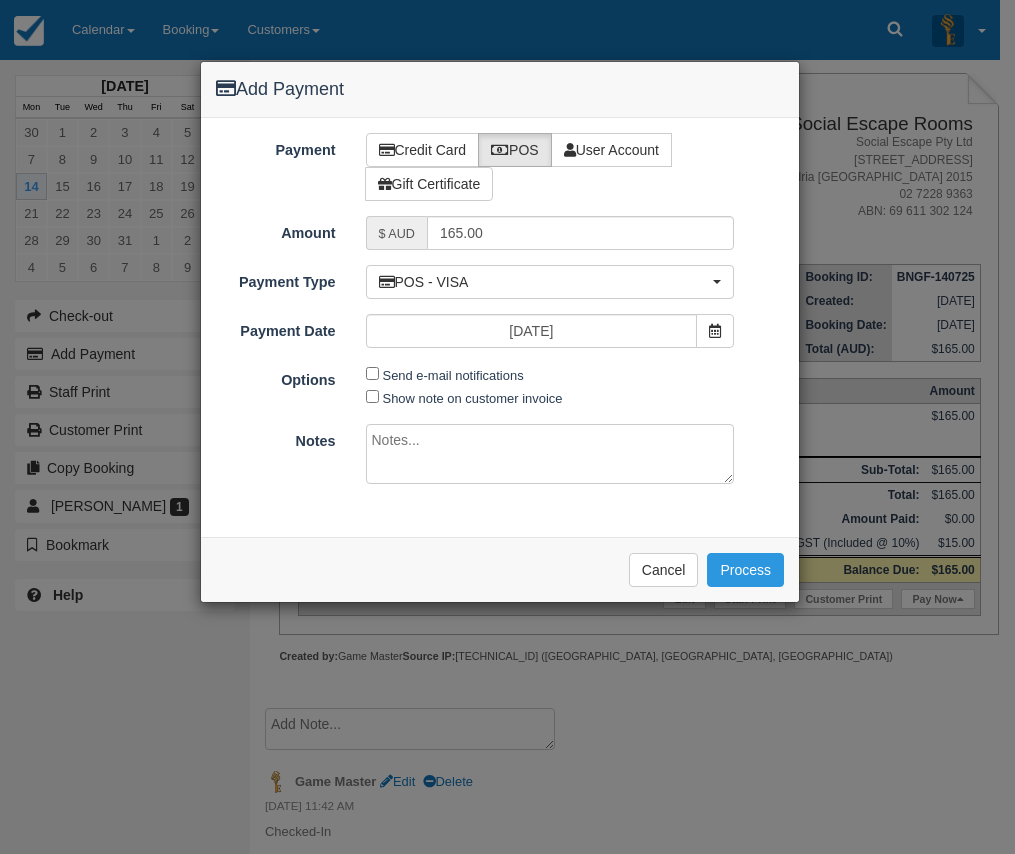 click on "Payment
Credit Card
POS
User Account
Gift Certificate
Amount
$ AUD
165.00
Name on Card
Jasmine
Card Number
Accepted
Expiry date
CVC
CVC Not Present
Address
Postal / Zip" at bounding box center (500, 327) 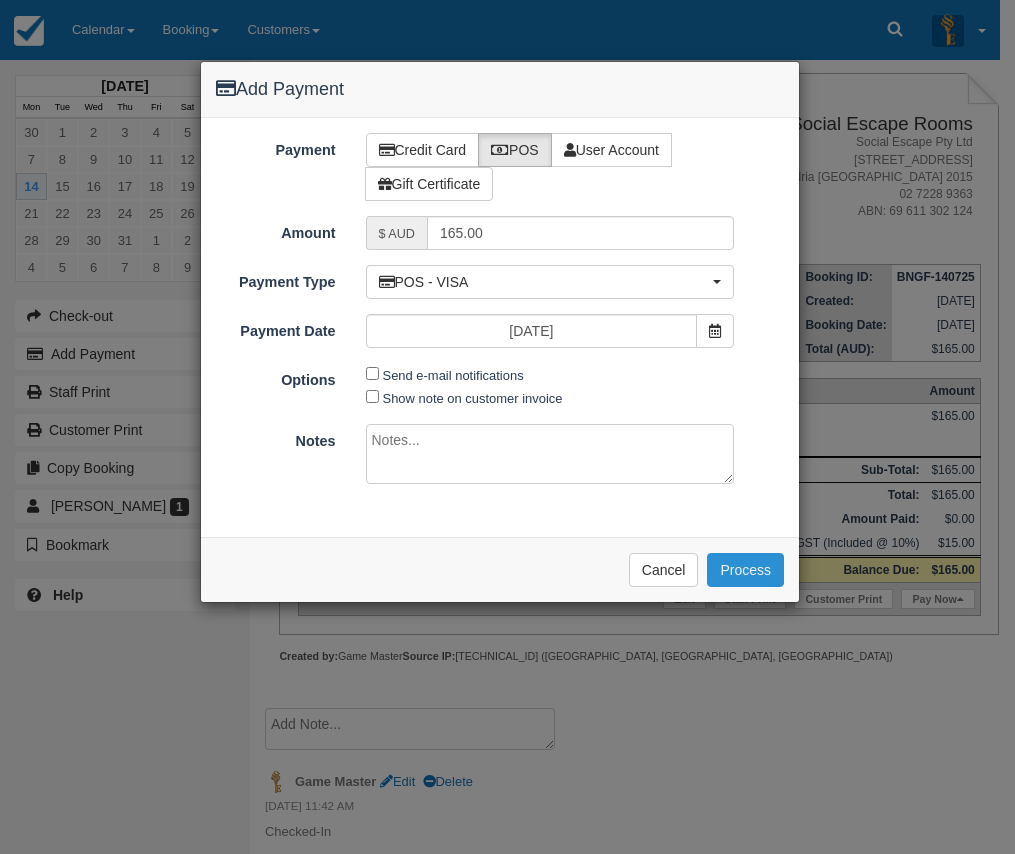 click on "Process" at bounding box center [745, 570] 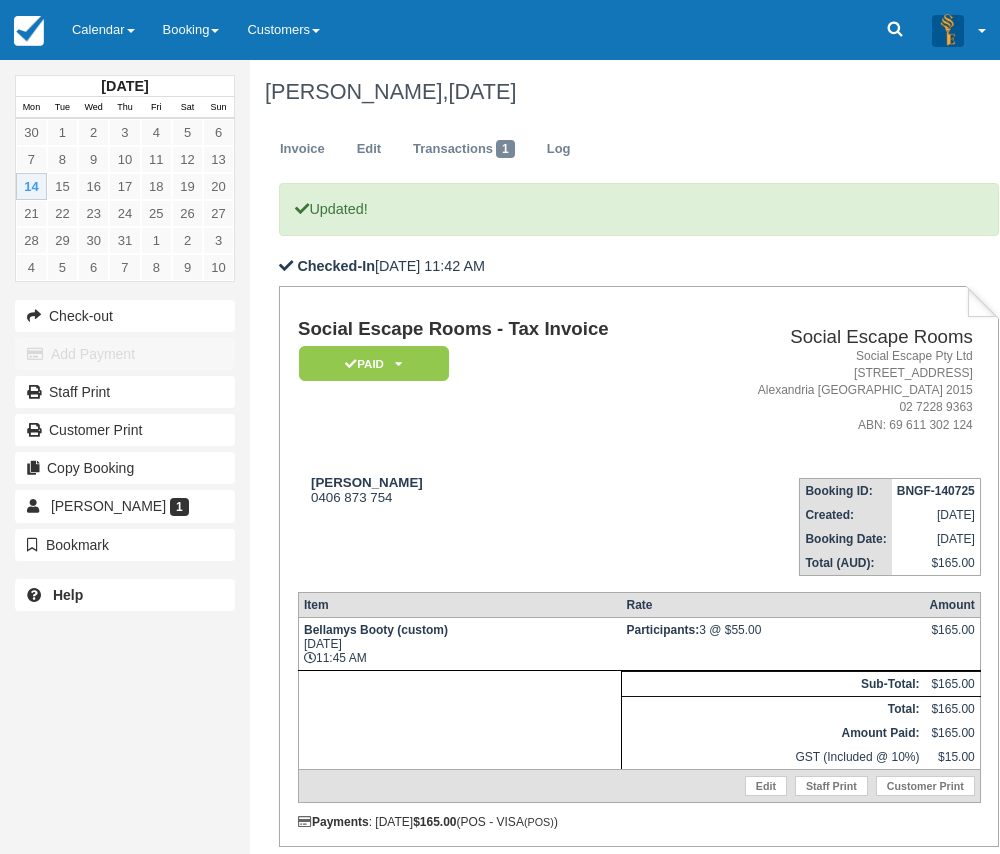 scroll, scrollTop: 0, scrollLeft: 0, axis: both 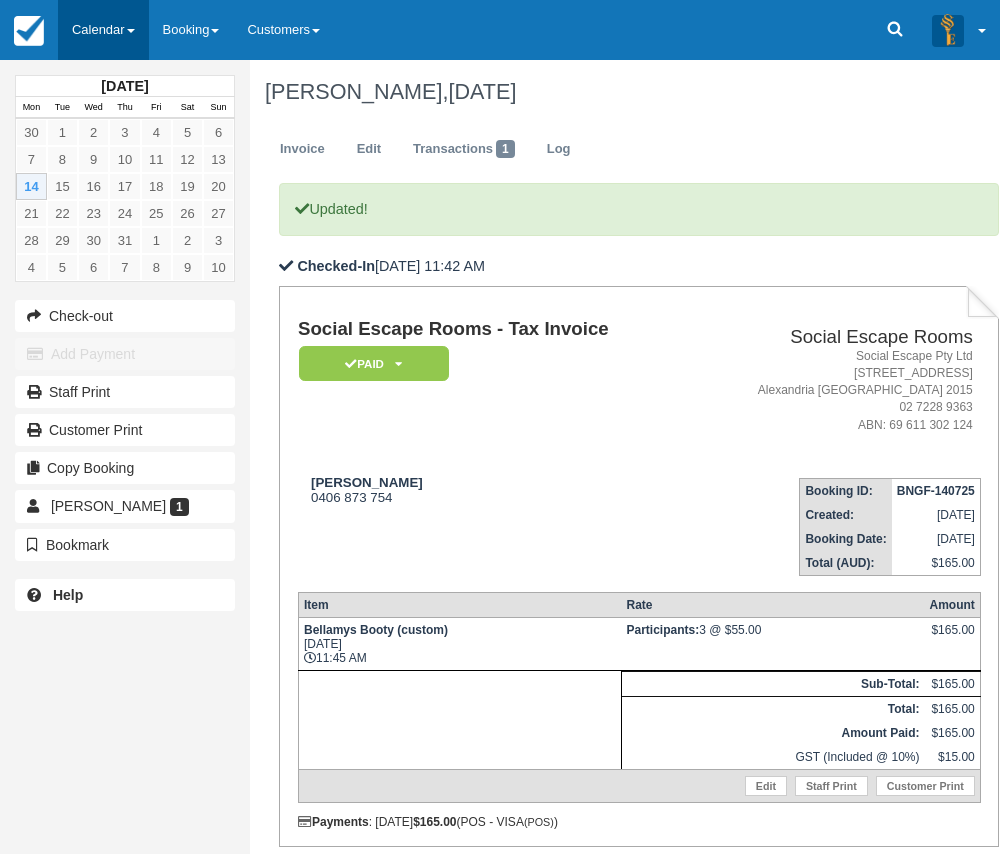 click on "Calendar" at bounding box center (103, 30) 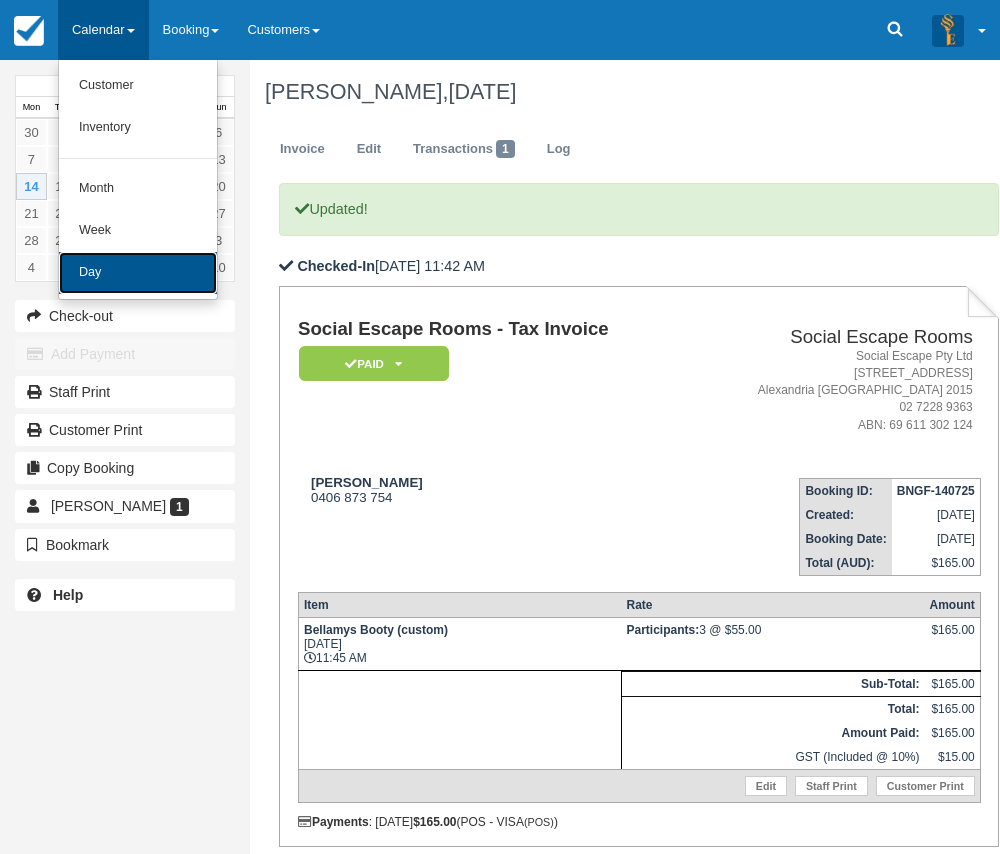 click on "Day" at bounding box center (138, 273) 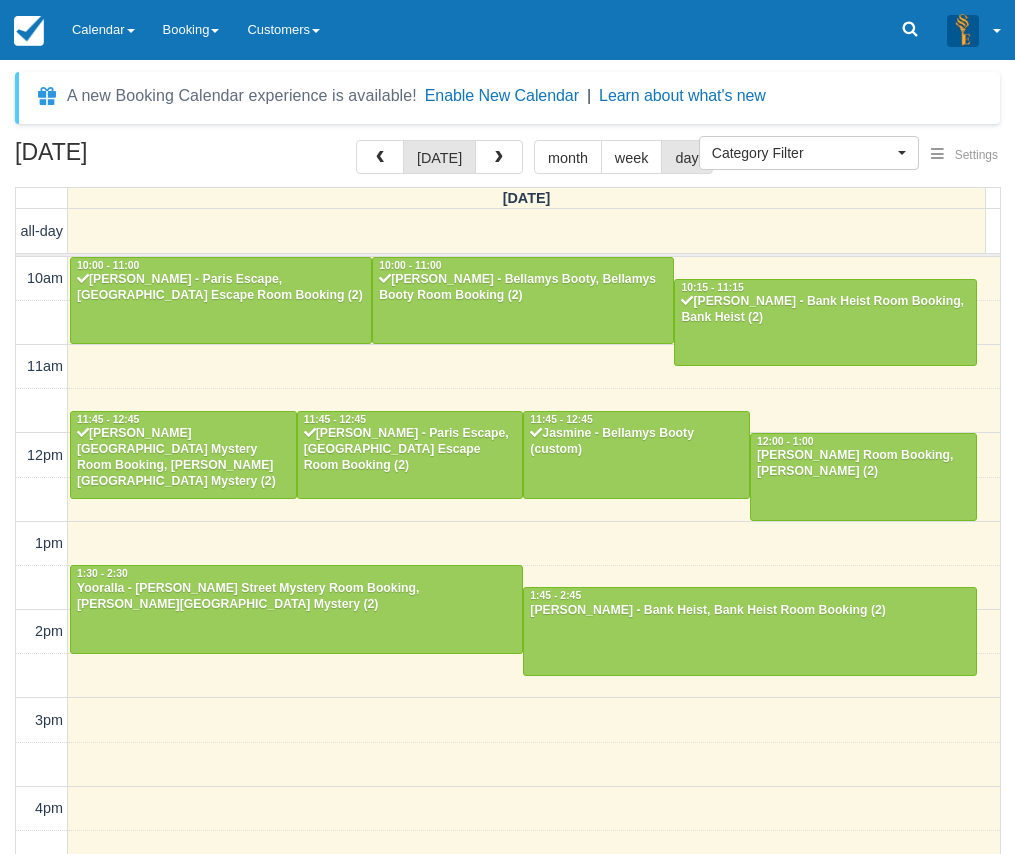 select 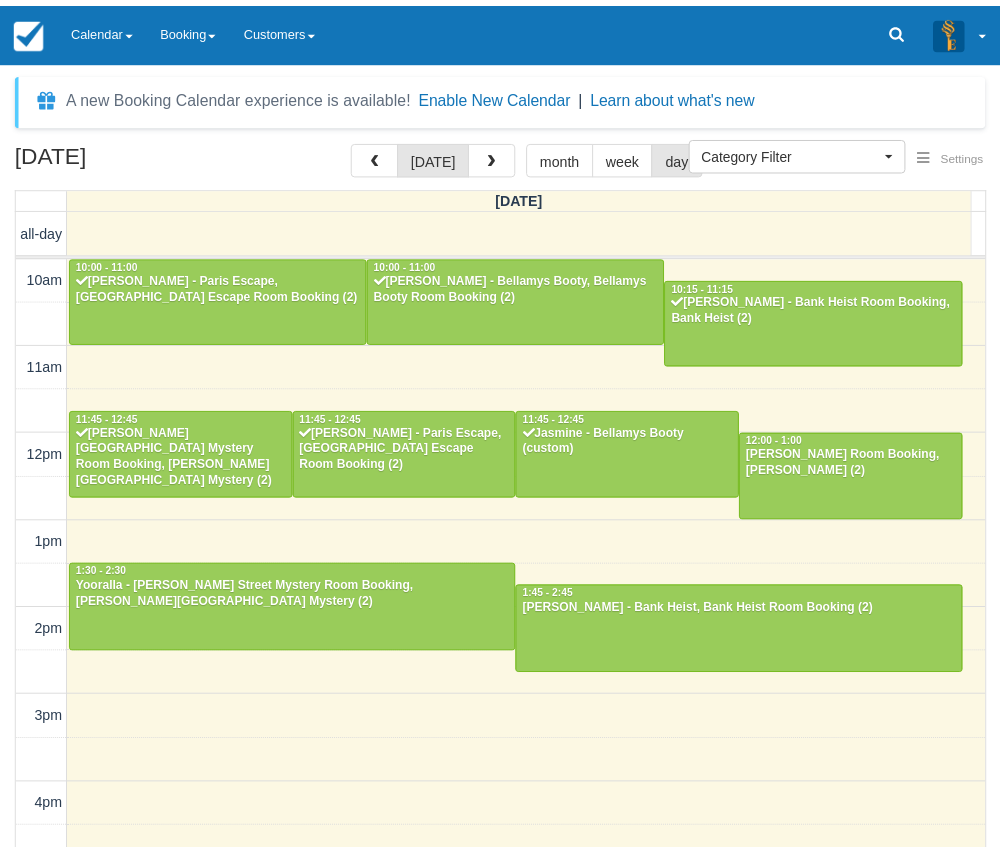 scroll, scrollTop: 0, scrollLeft: 0, axis: both 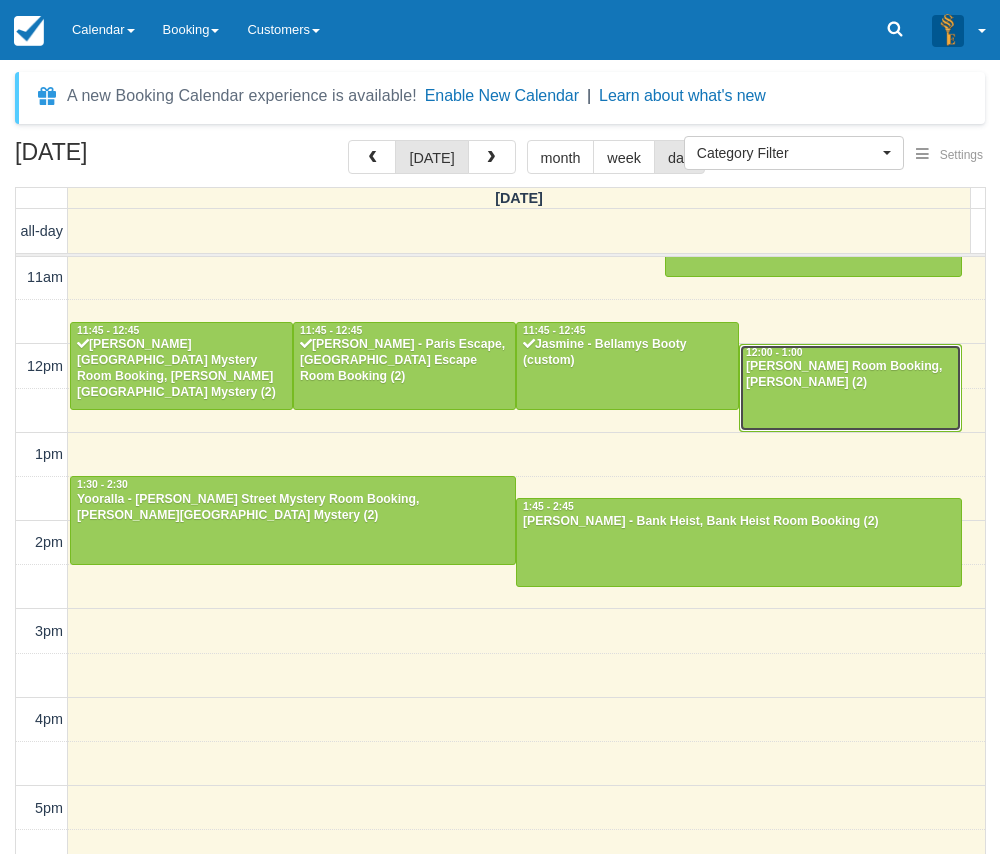 click at bounding box center (850, 388) 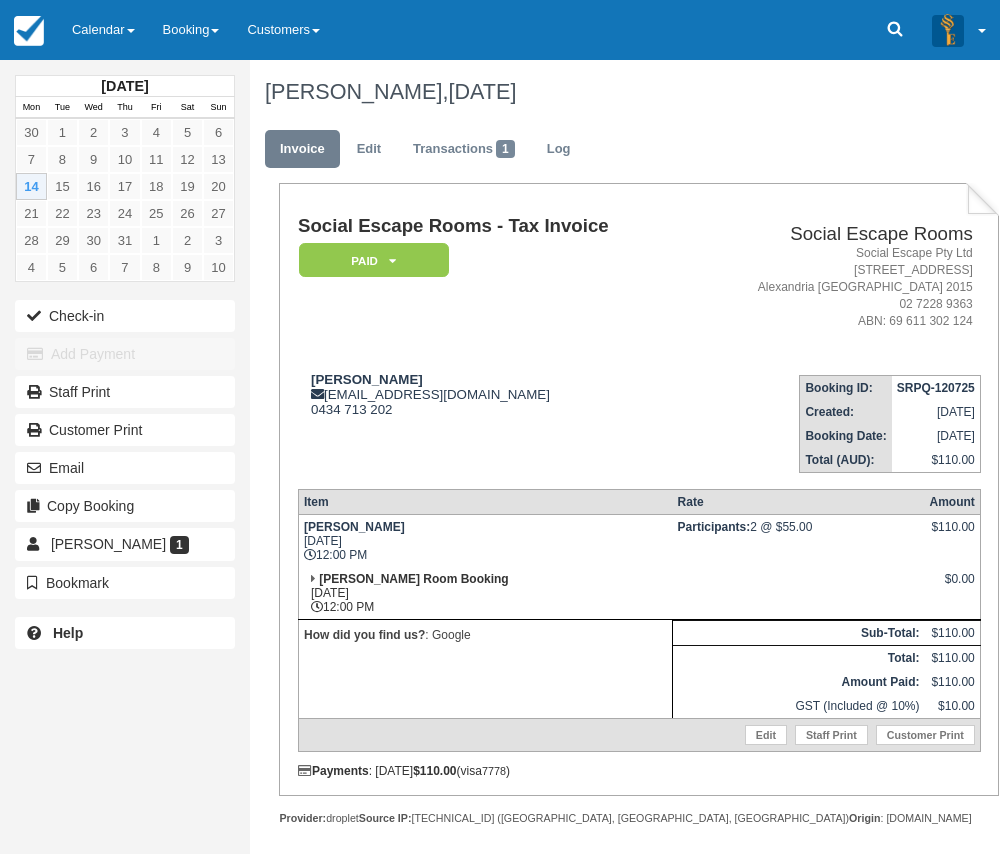 scroll, scrollTop: 0, scrollLeft: 0, axis: both 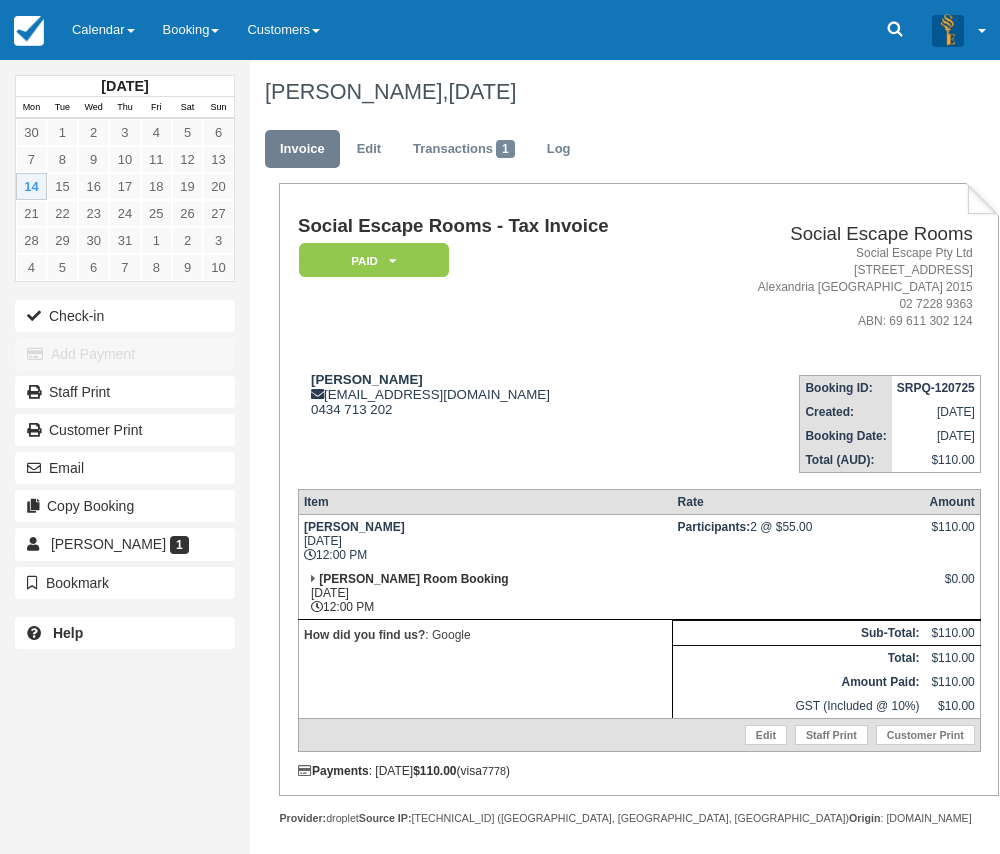 drag, startPoint x: 917, startPoint y: 426, endPoint x: 713, endPoint y: 479, distance: 210.77238 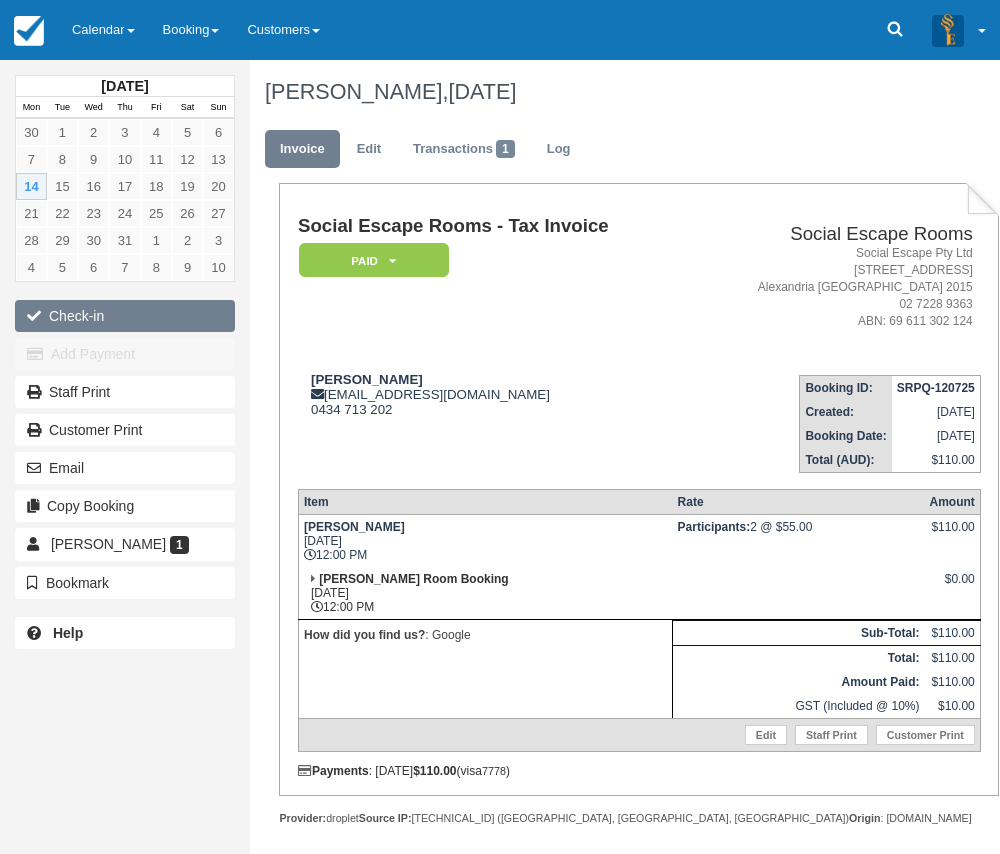 click on "Check-in" at bounding box center (125, 316) 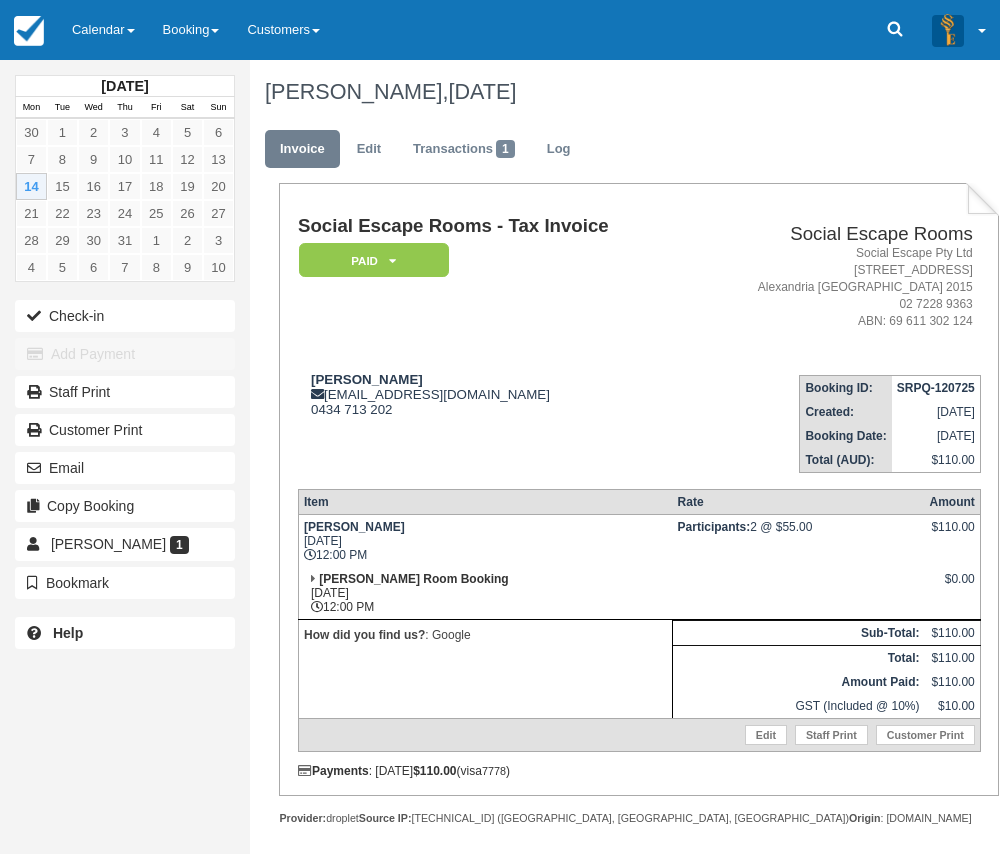click on "Gabriella Fradrick  gabriella.fradrick@gmail.com 0434 713 202" at bounding box center [494, 416] 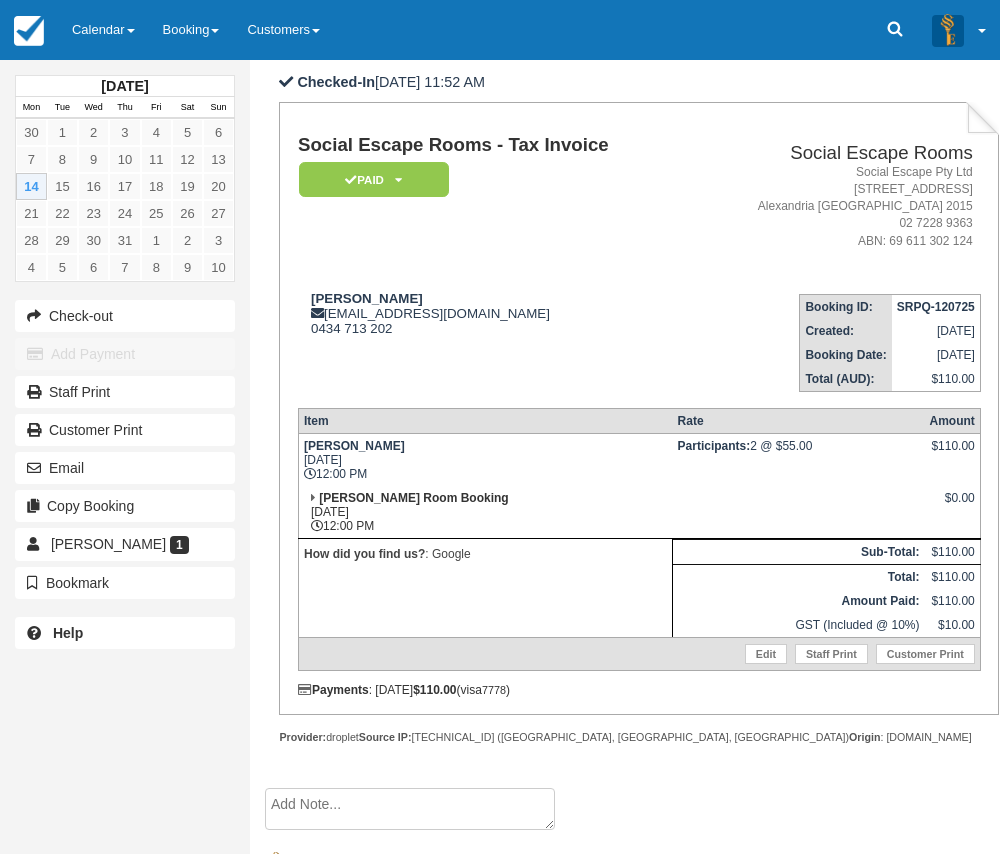 scroll, scrollTop: 65, scrollLeft: 0, axis: vertical 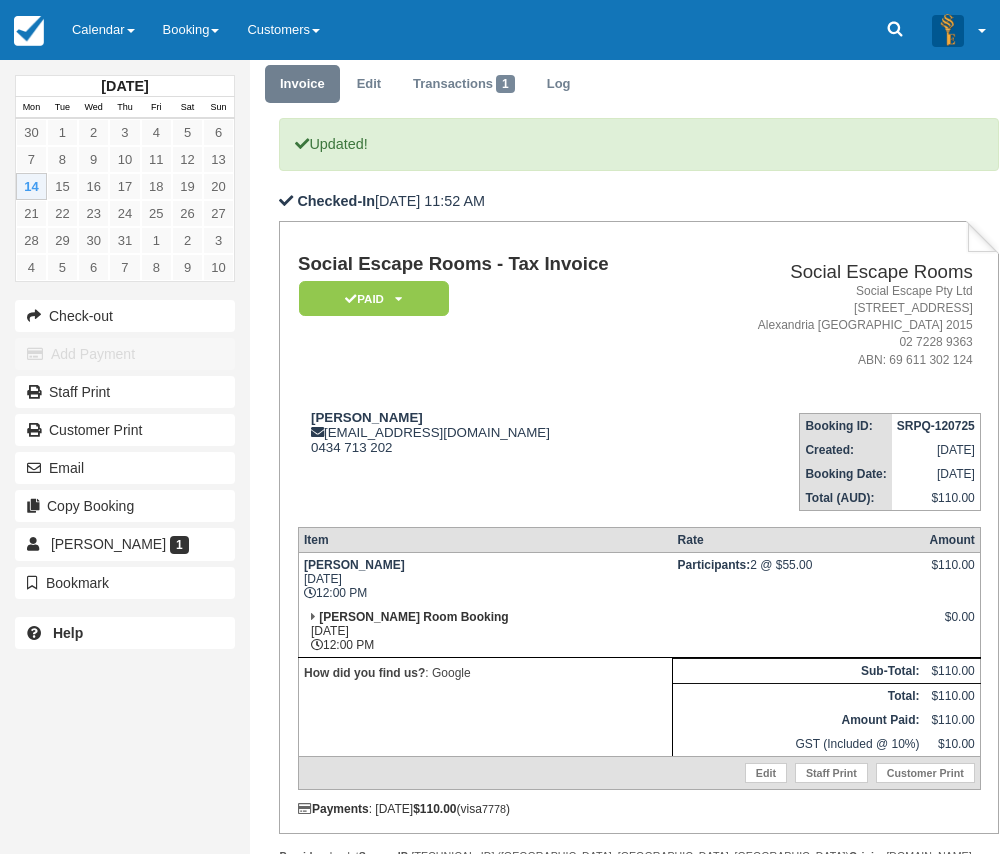 drag, startPoint x: 590, startPoint y: 617, endPoint x: 566, endPoint y: 611, distance: 24.738634 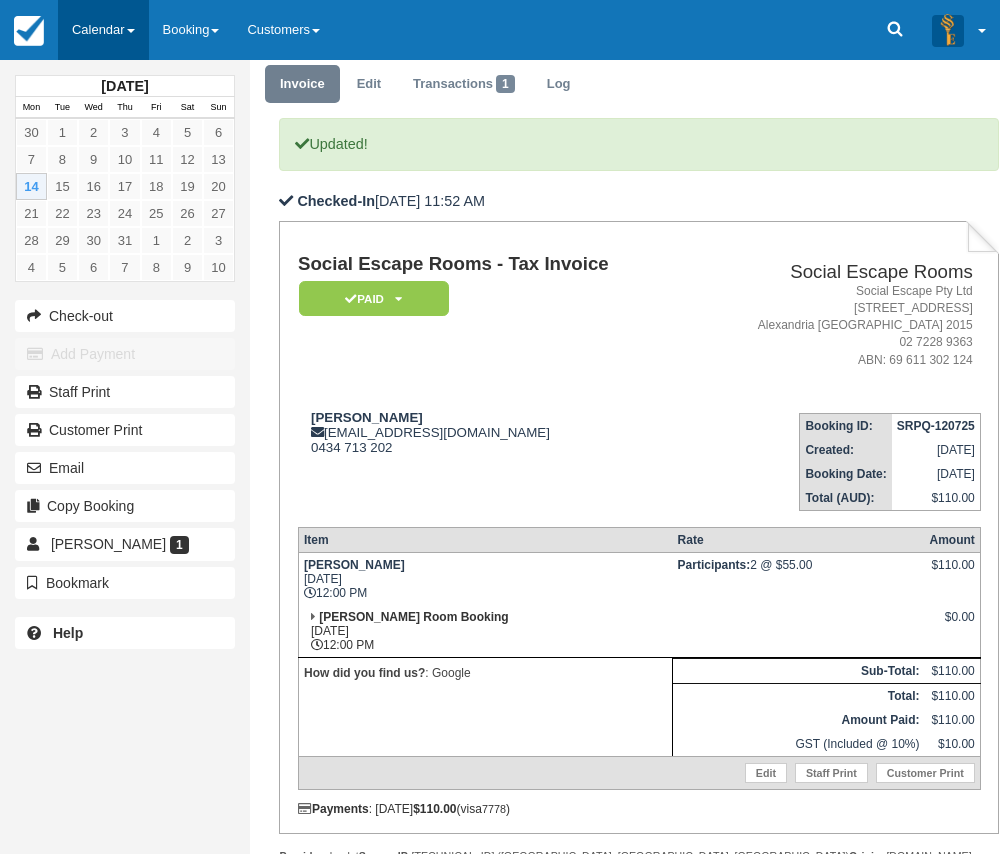 click on "Calendar" at bounding box center (103, 30) 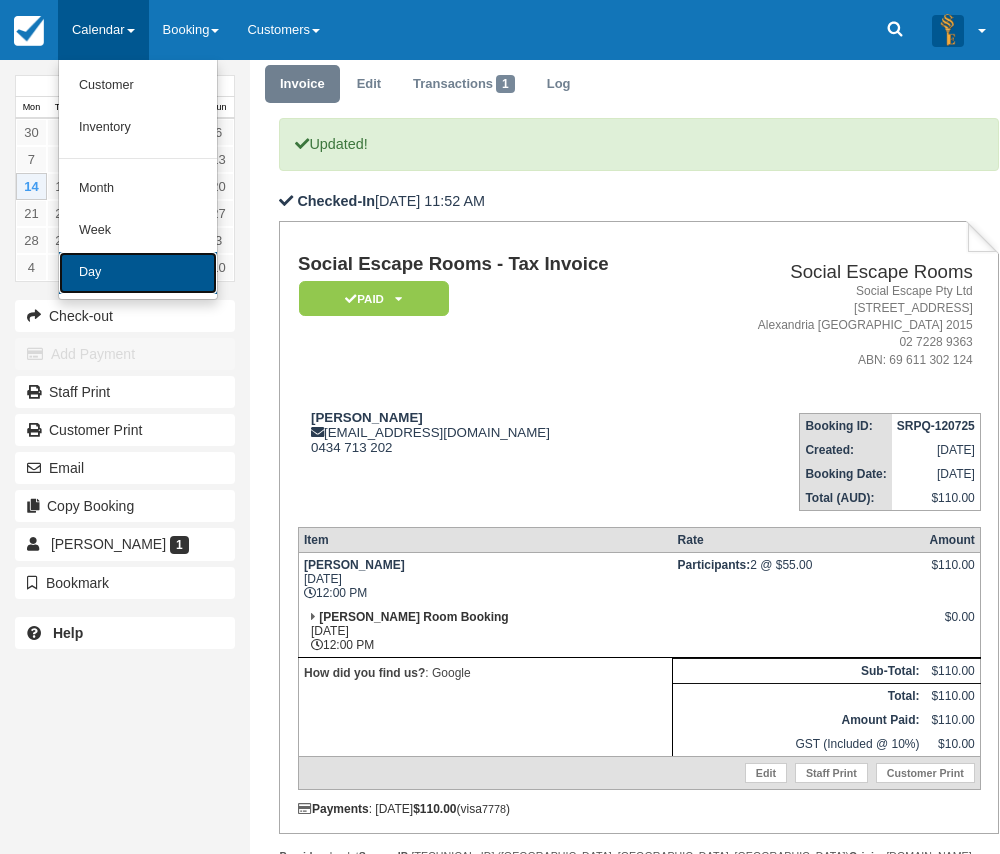 click on "Day" at bounding box center [138, 273] 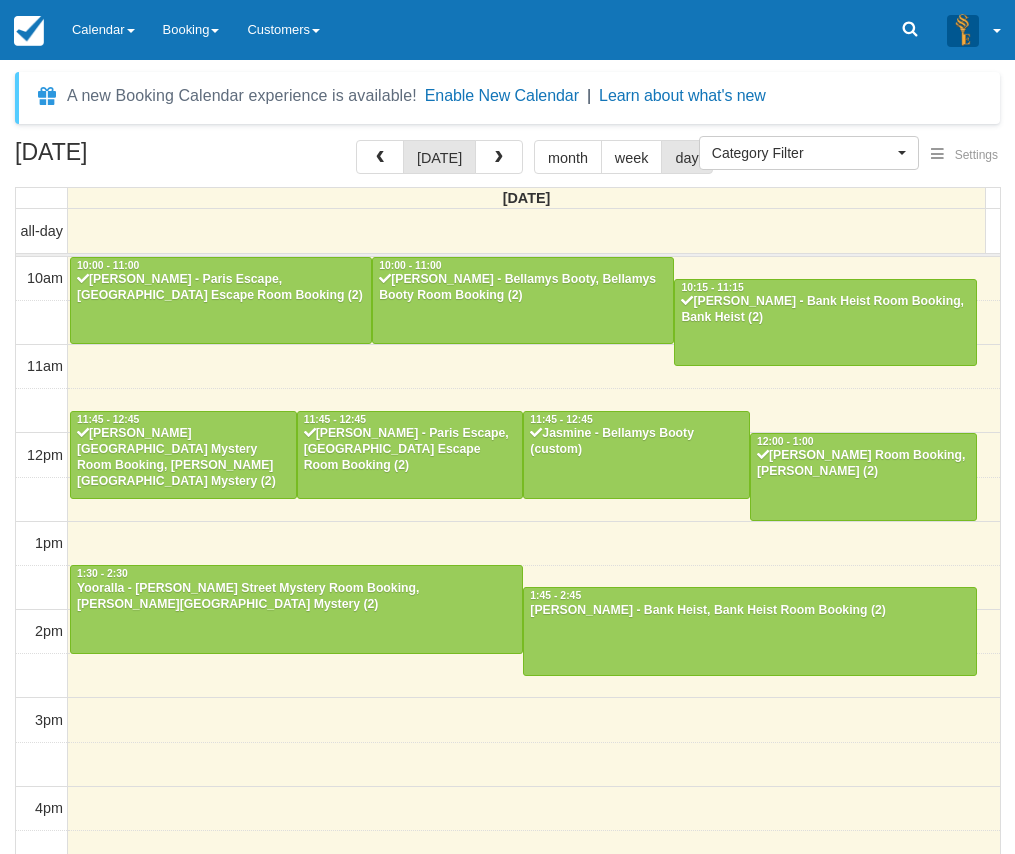 select 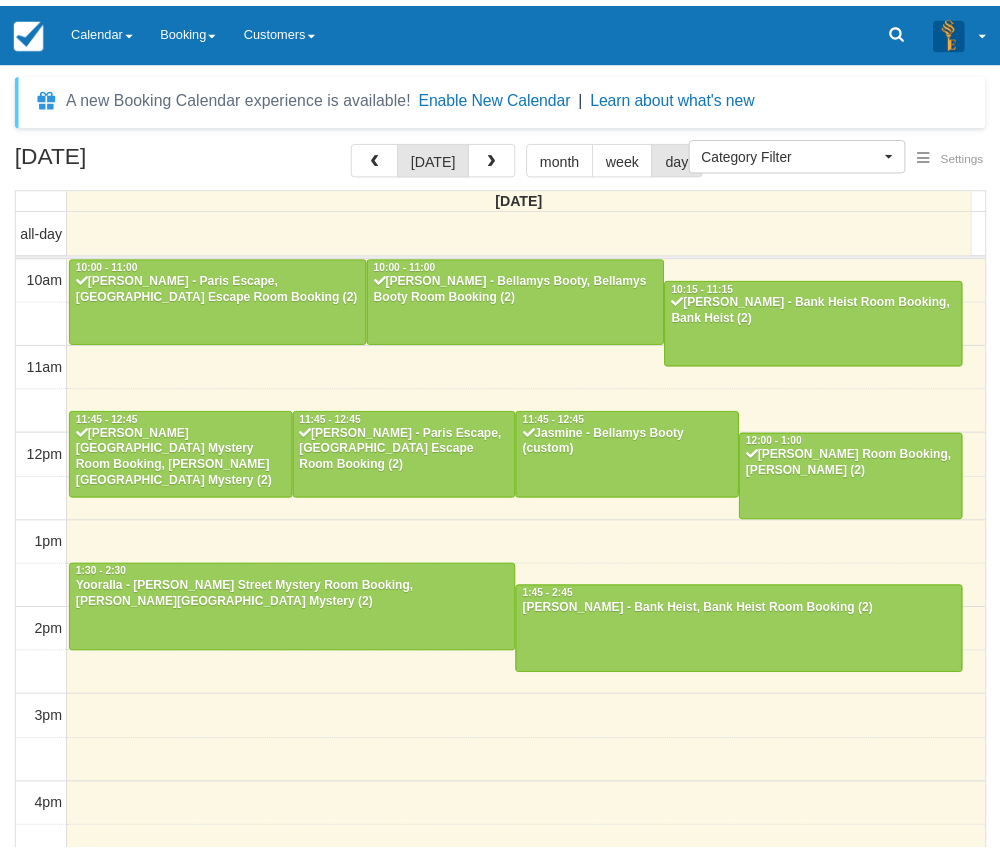 scroll, scrollTop: 0, scrollLeft: 0, axis: both 